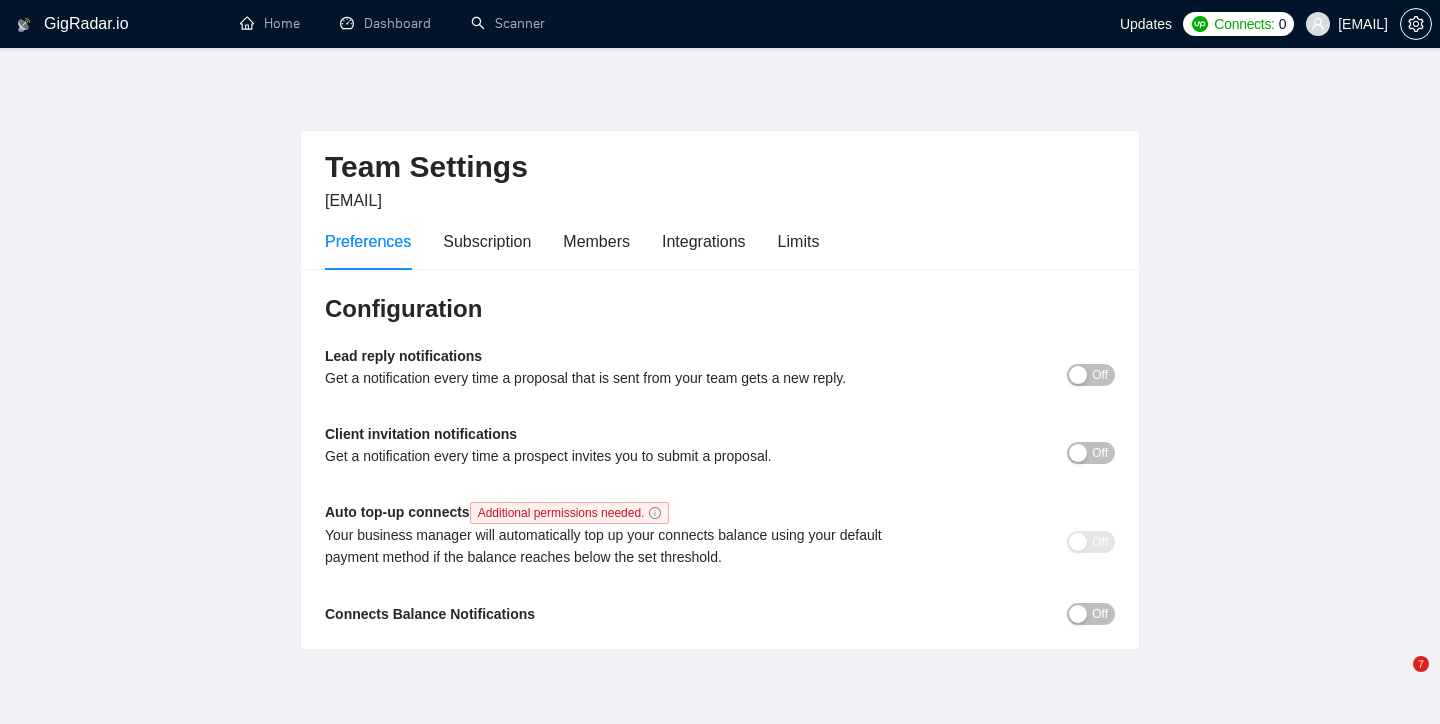 scroll, scrollTop: 0, scrollLeft: 0, axis: both 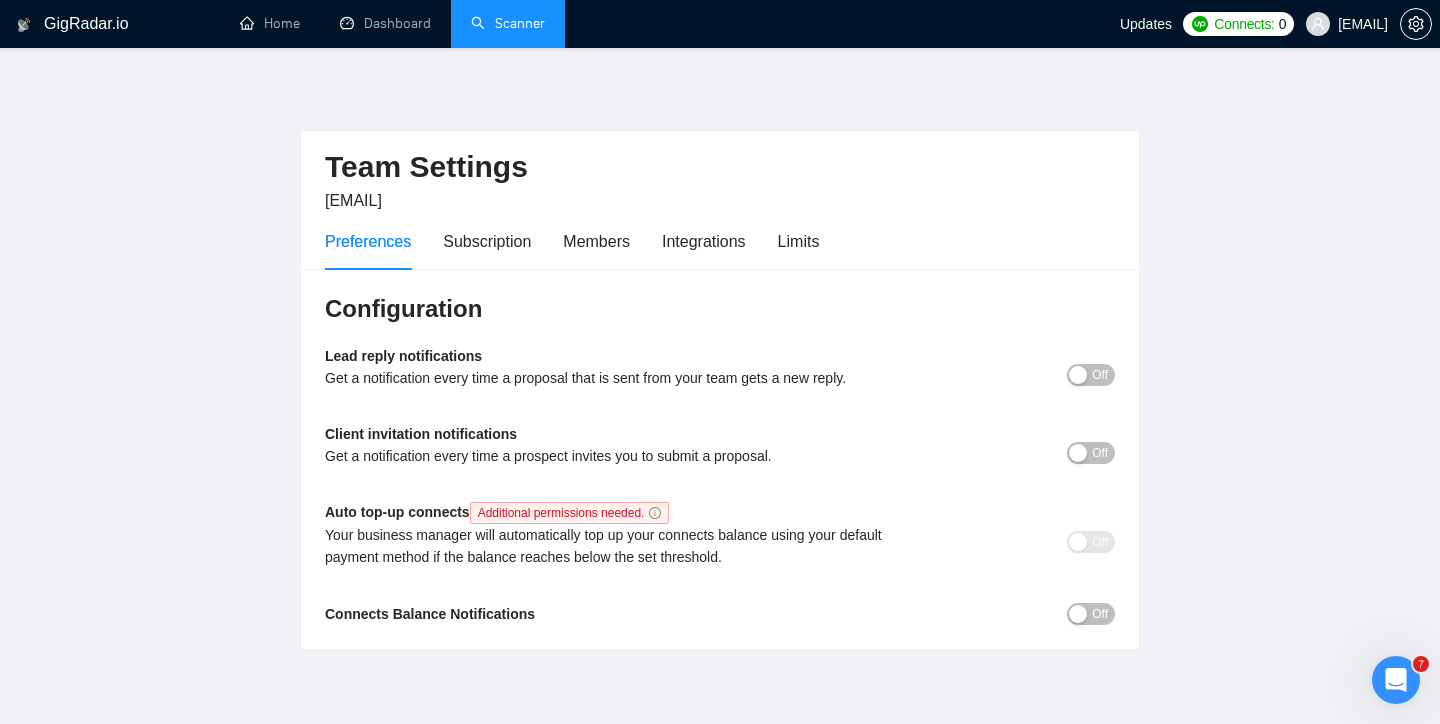 click on "Scanner" at bounding box center (508, 23) 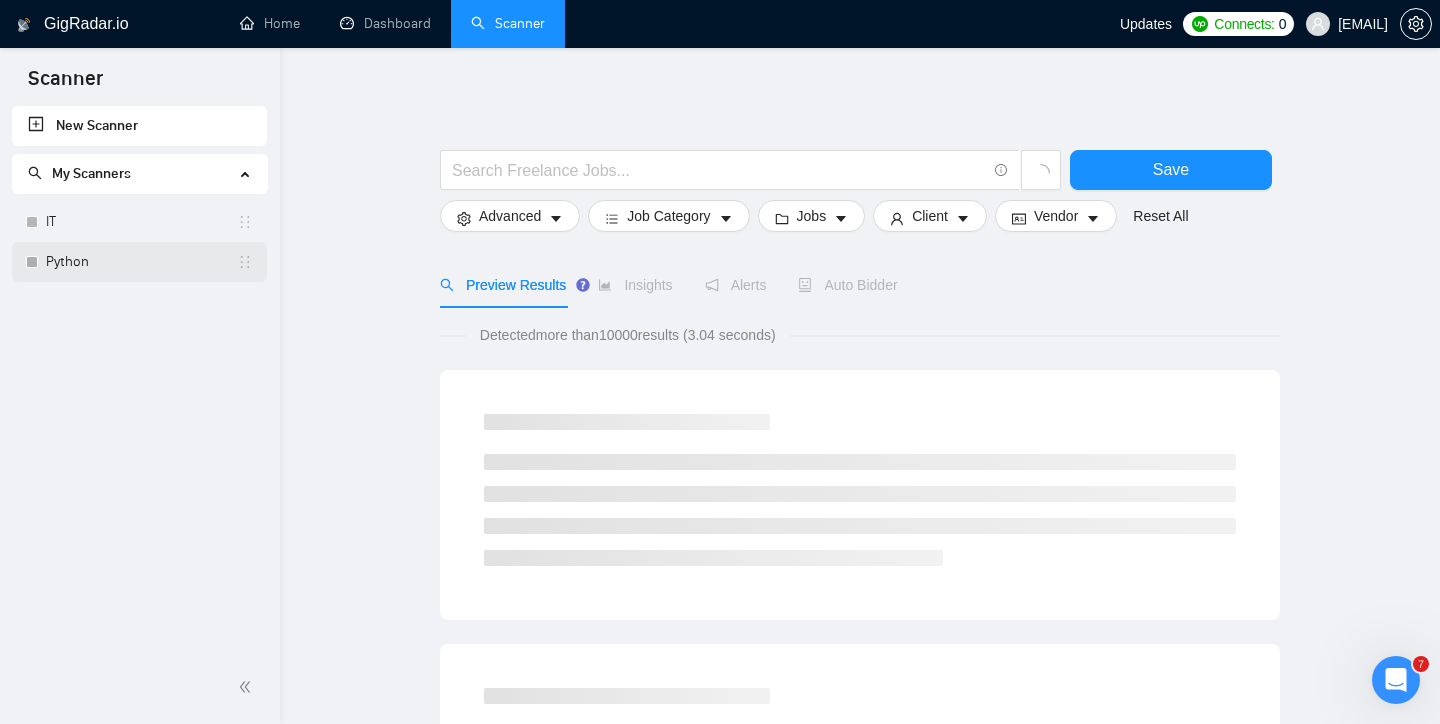 click on "Python" at bounding box center (141, 262) 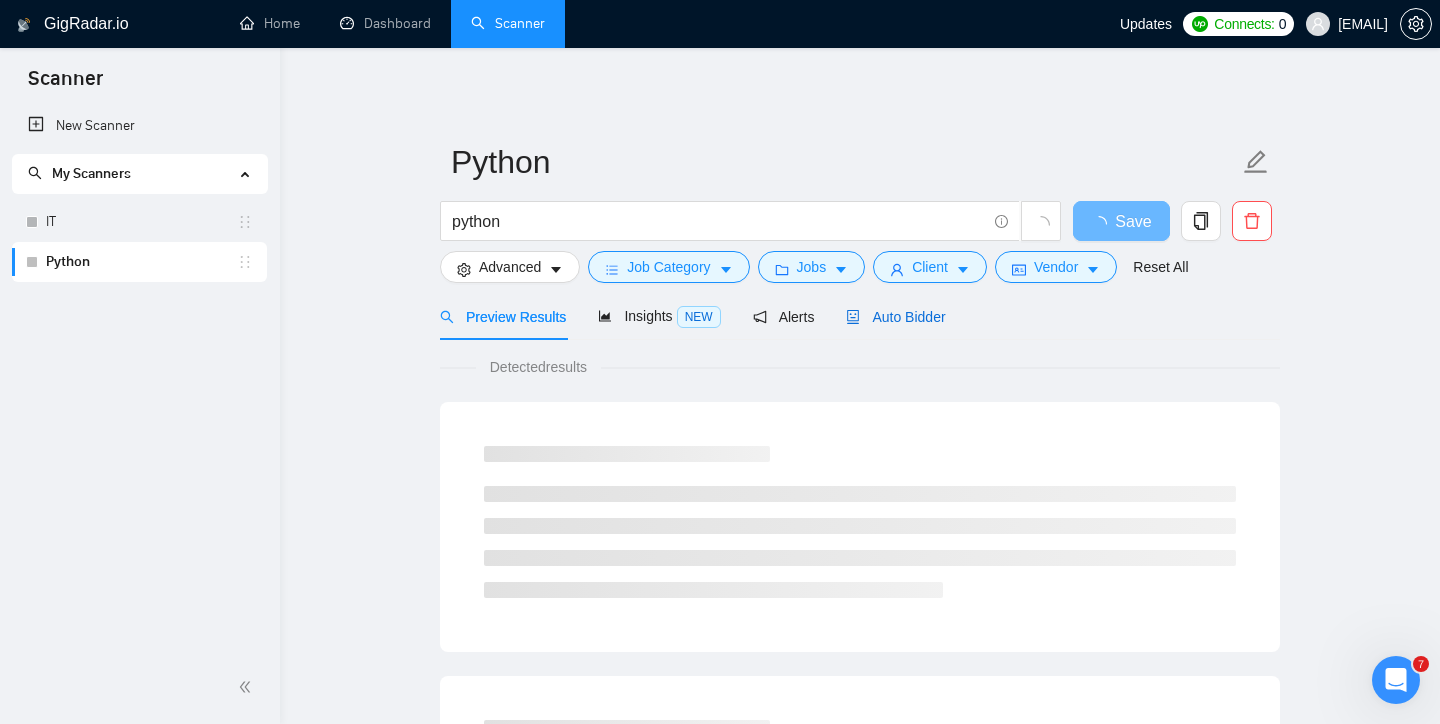 click on "Auto Bidder" at bounding box center [895, 317] 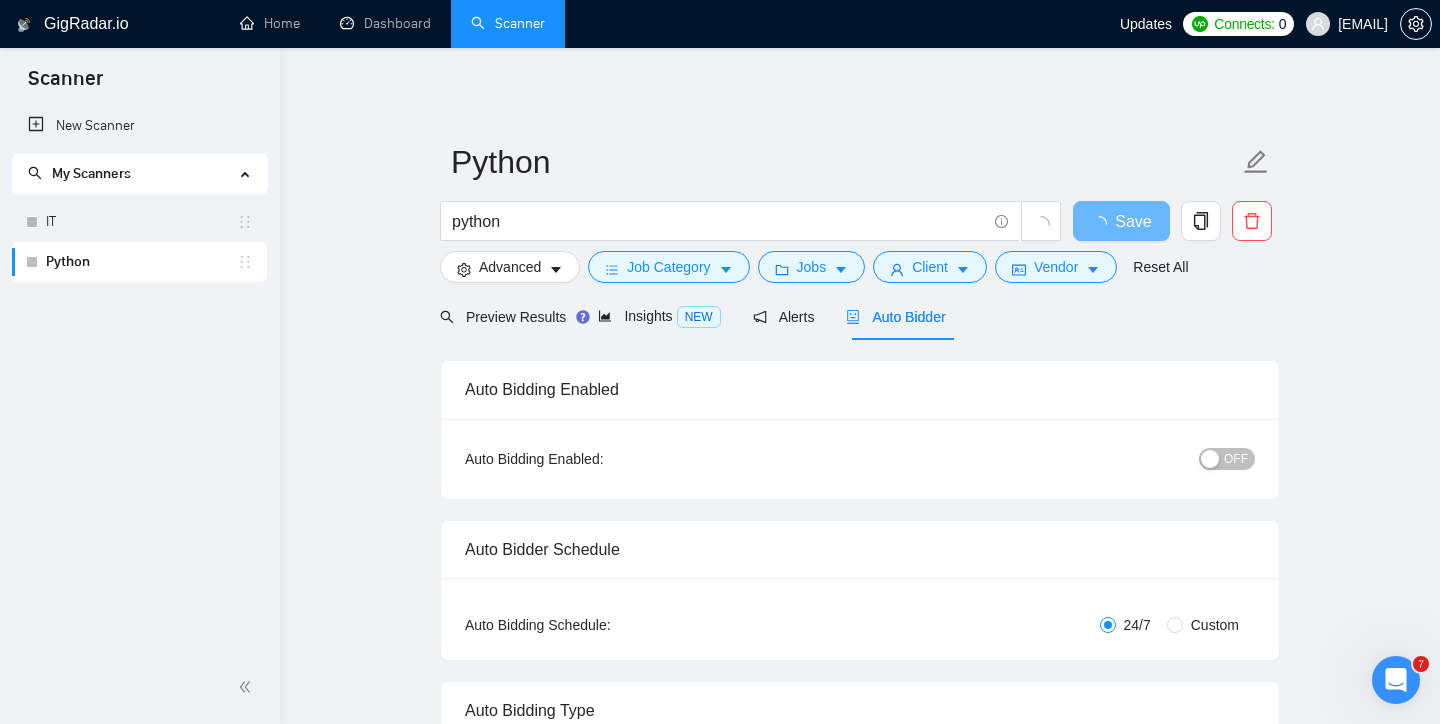 type 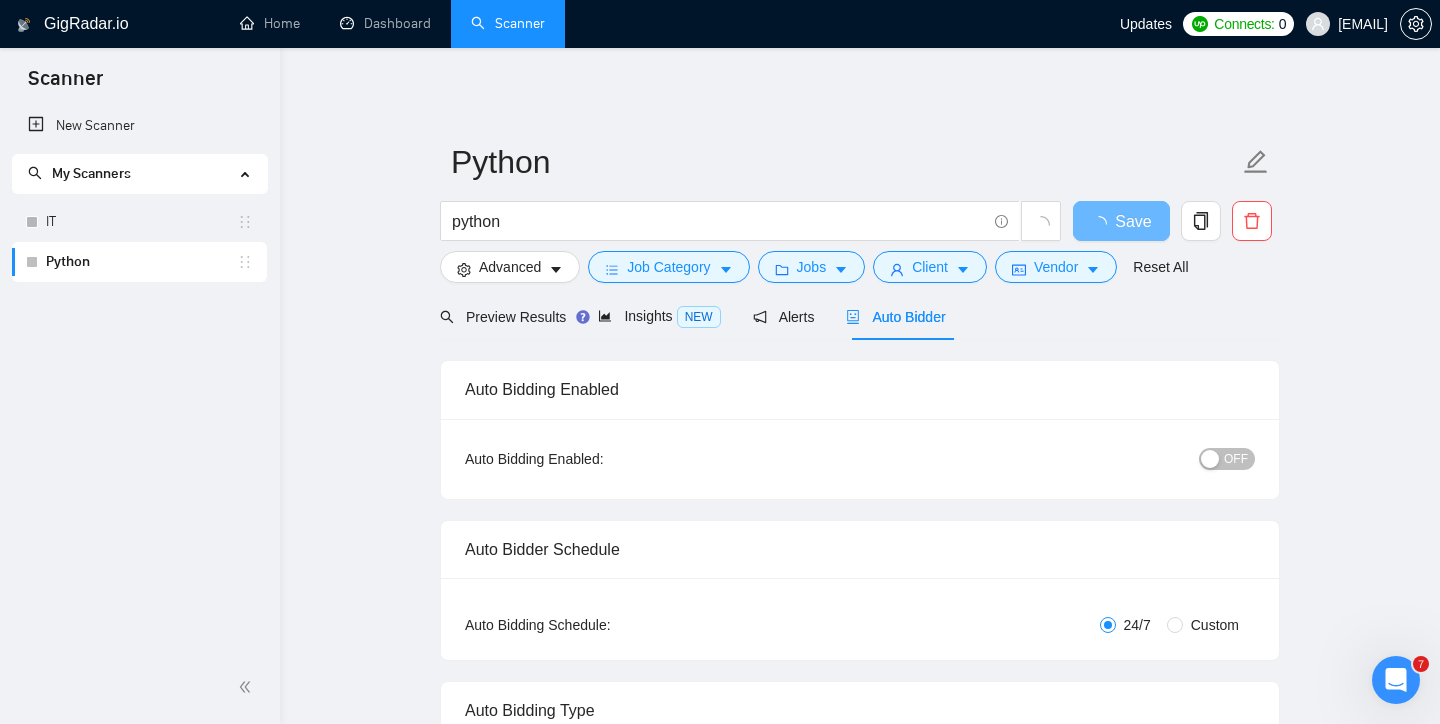 radio on "false" 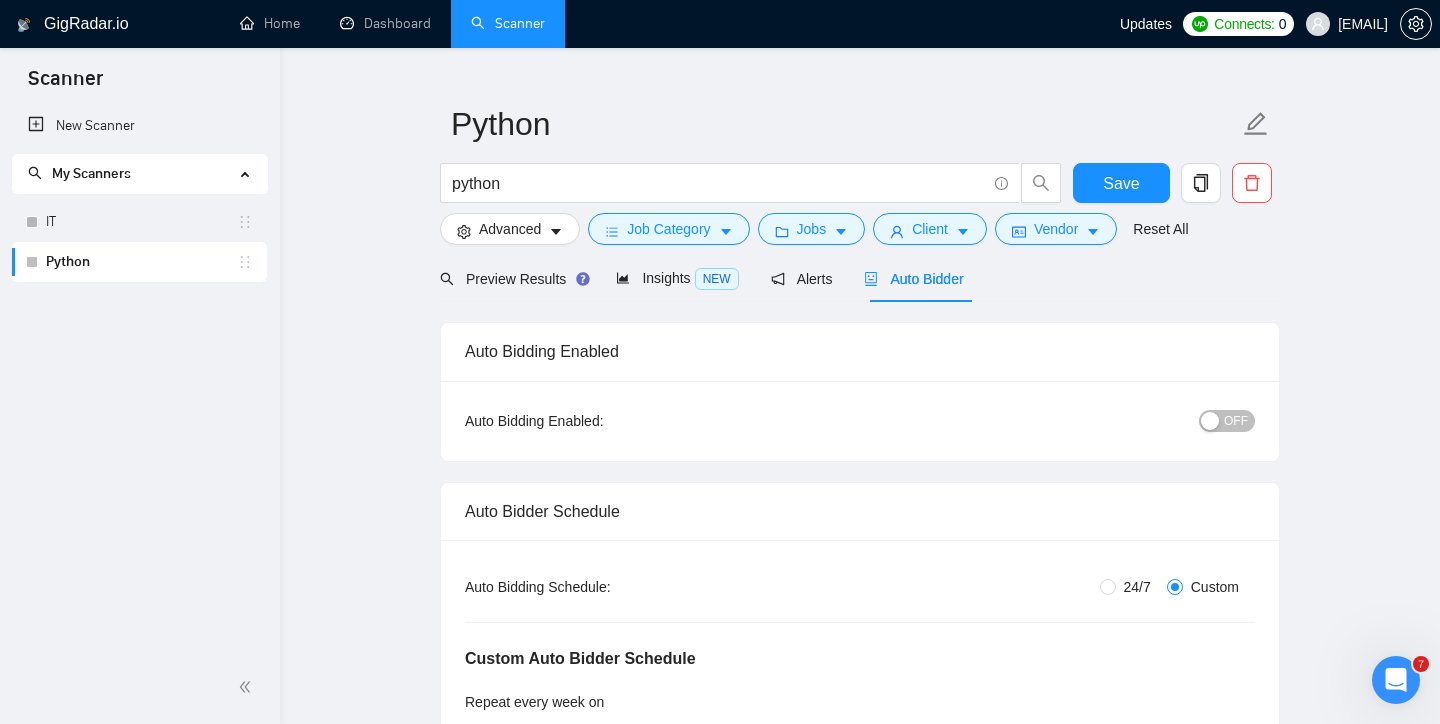 scroll, scrollTop: 4, scrollLeft: 0, axis: vertical 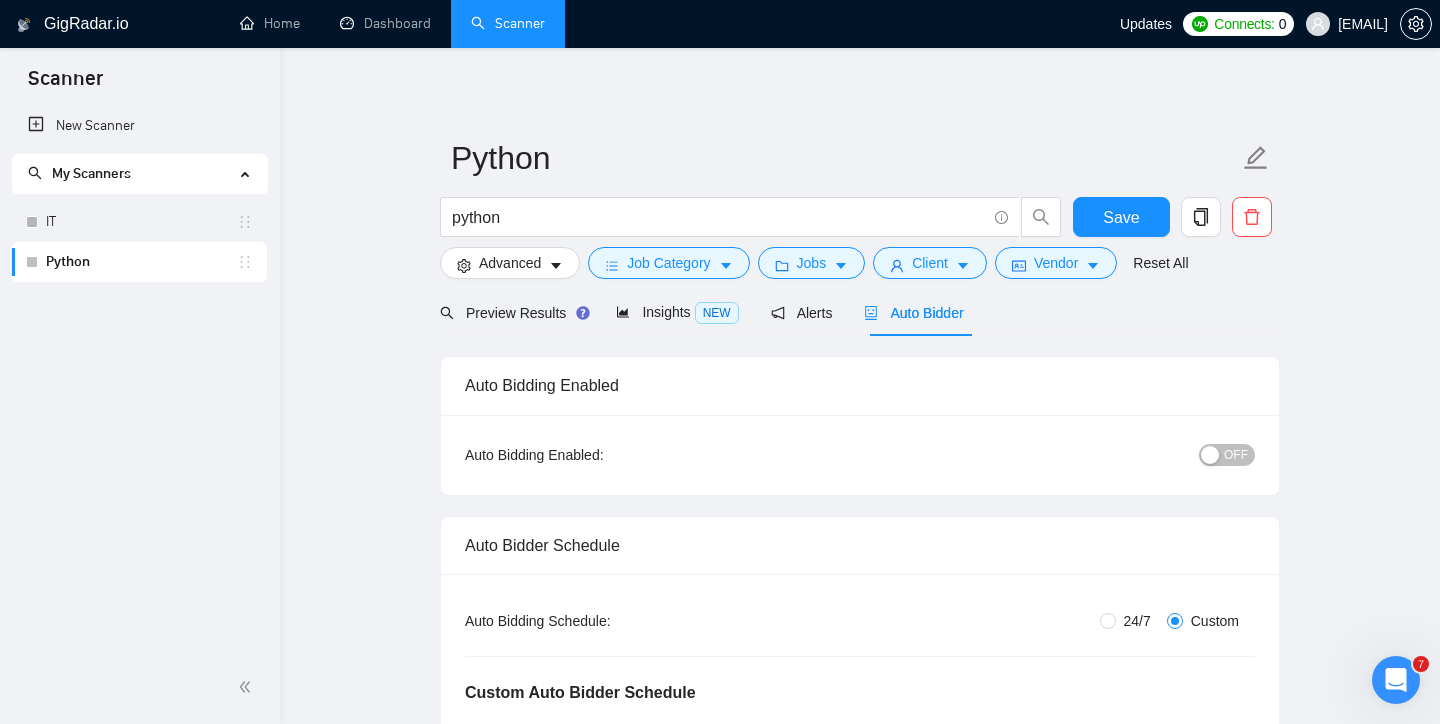 click on "OFF" at bounding box center (1236, 455) 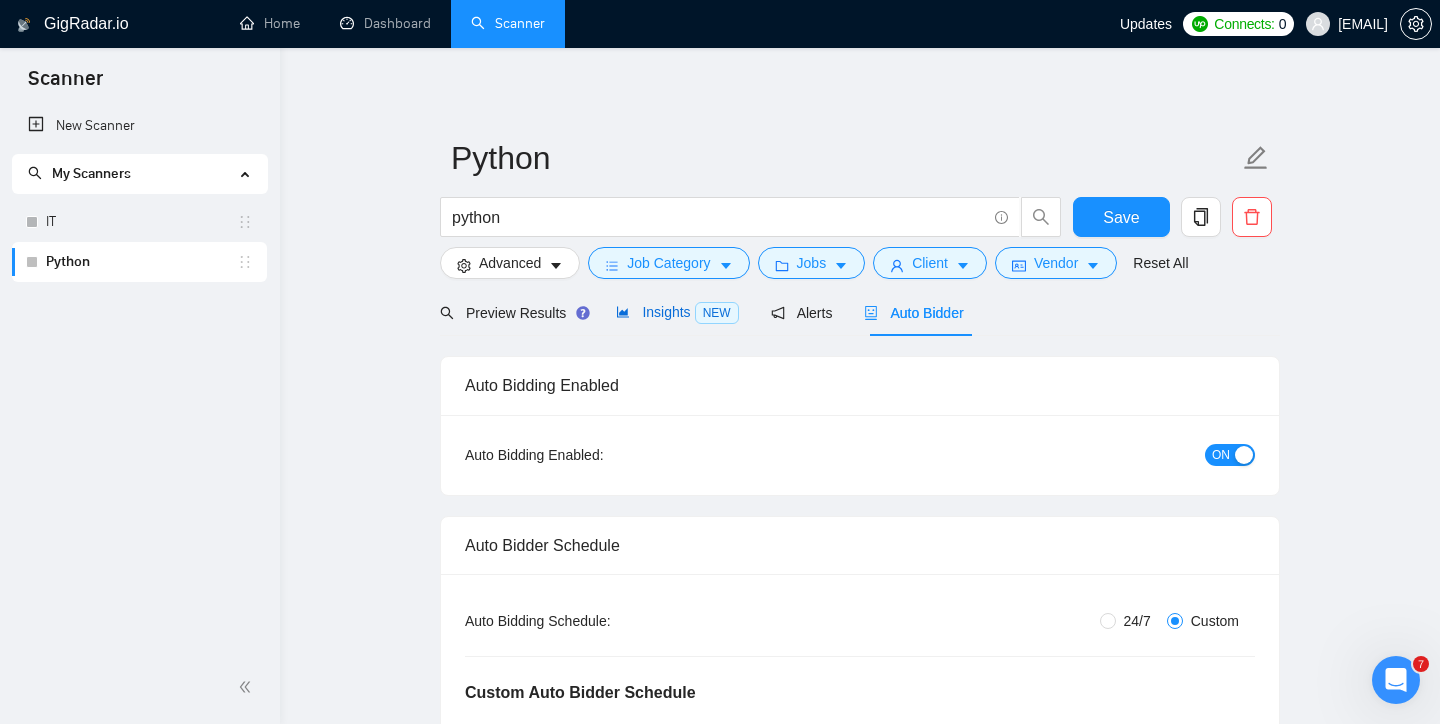 click on "NEW" at bounding box center (717, 313) 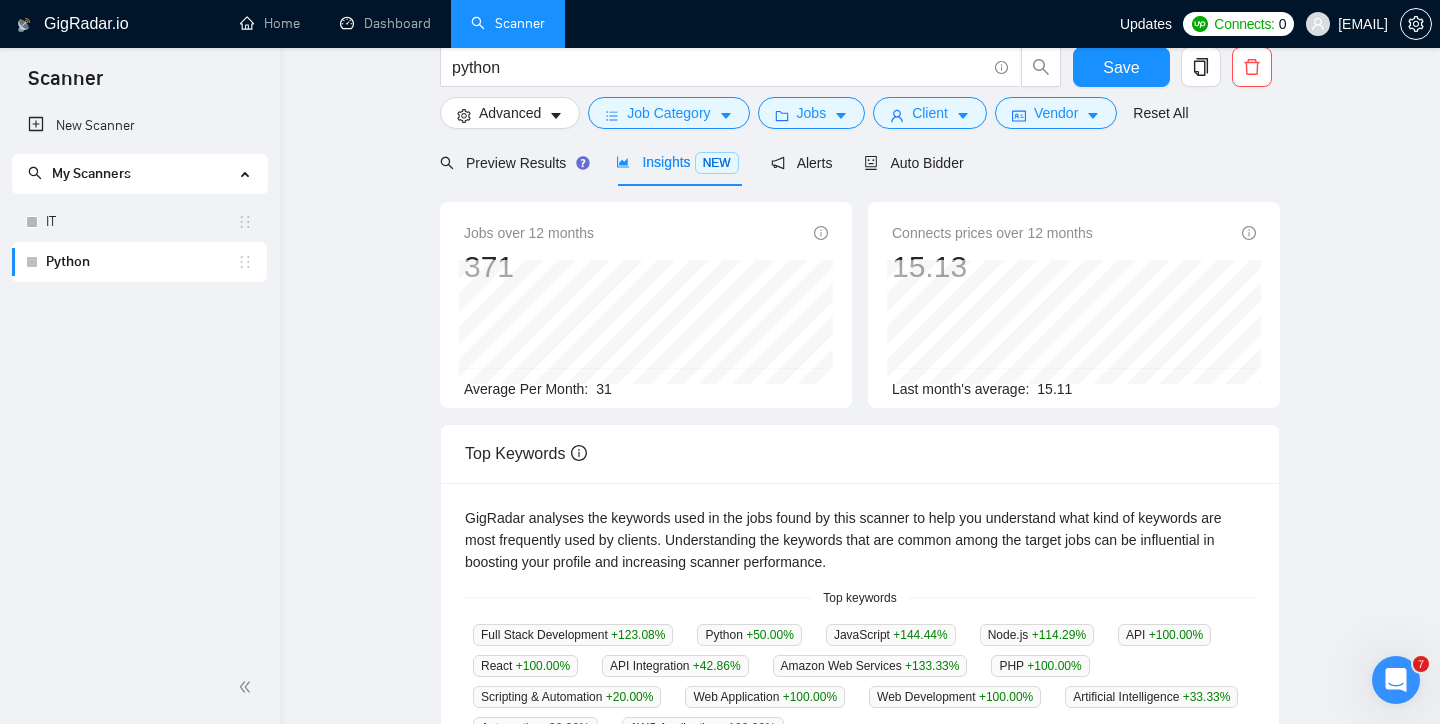 scroll, scrollTop: 0, scrollLeft: 0, axis: both 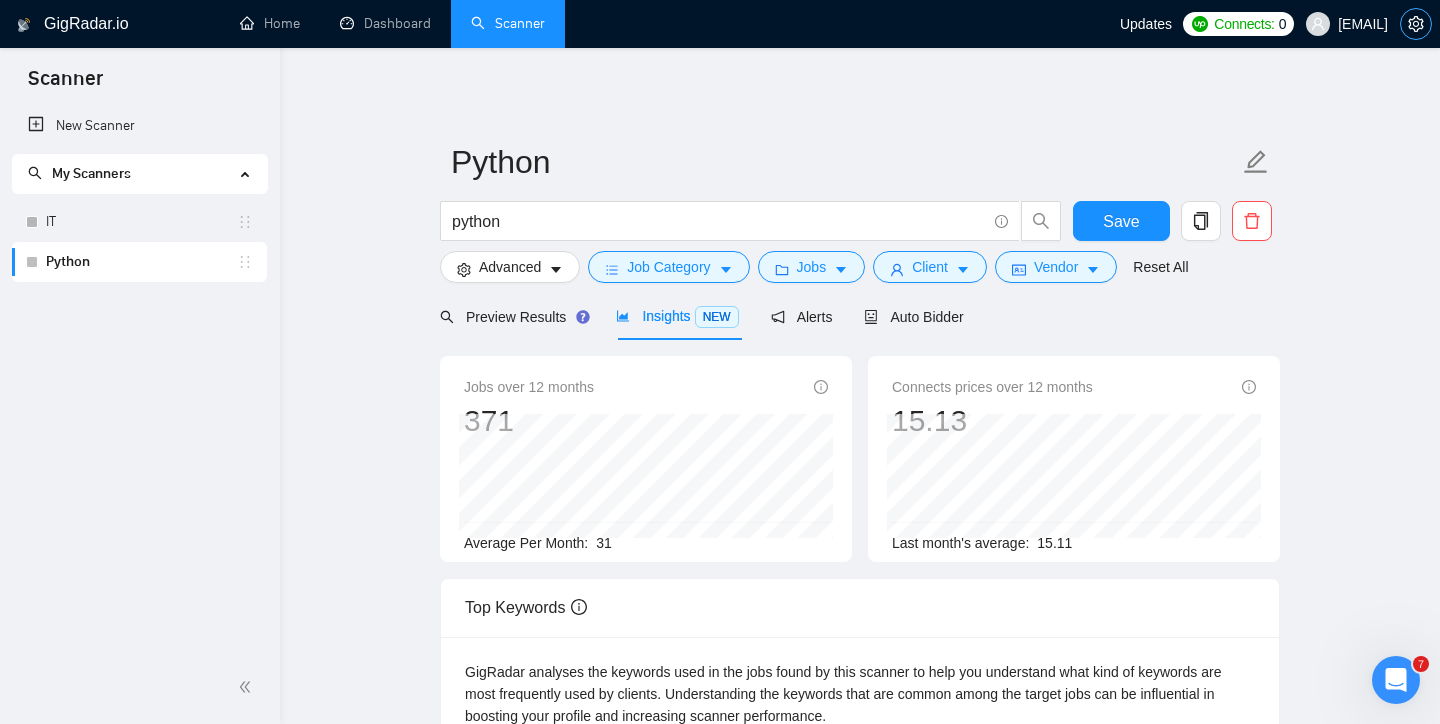 click 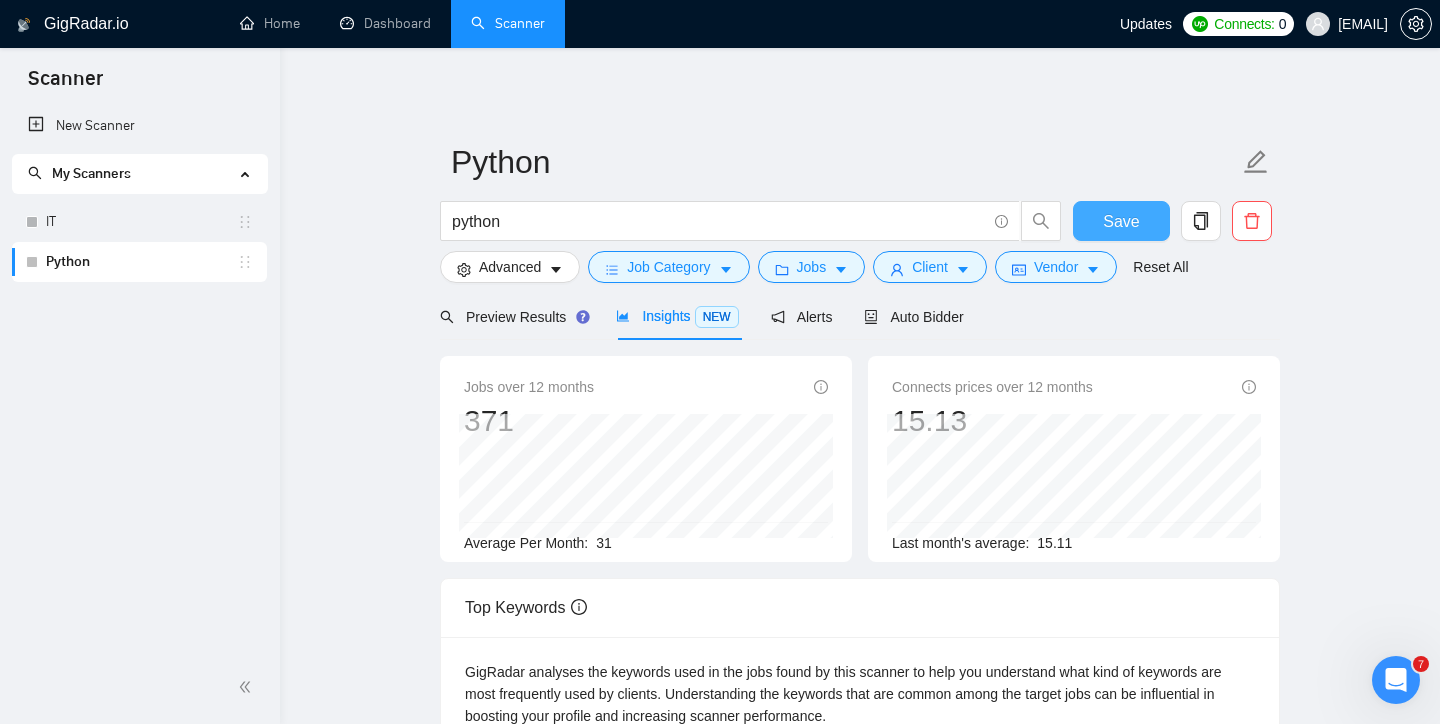 click on "Save" at bounding box center [1121, 221] 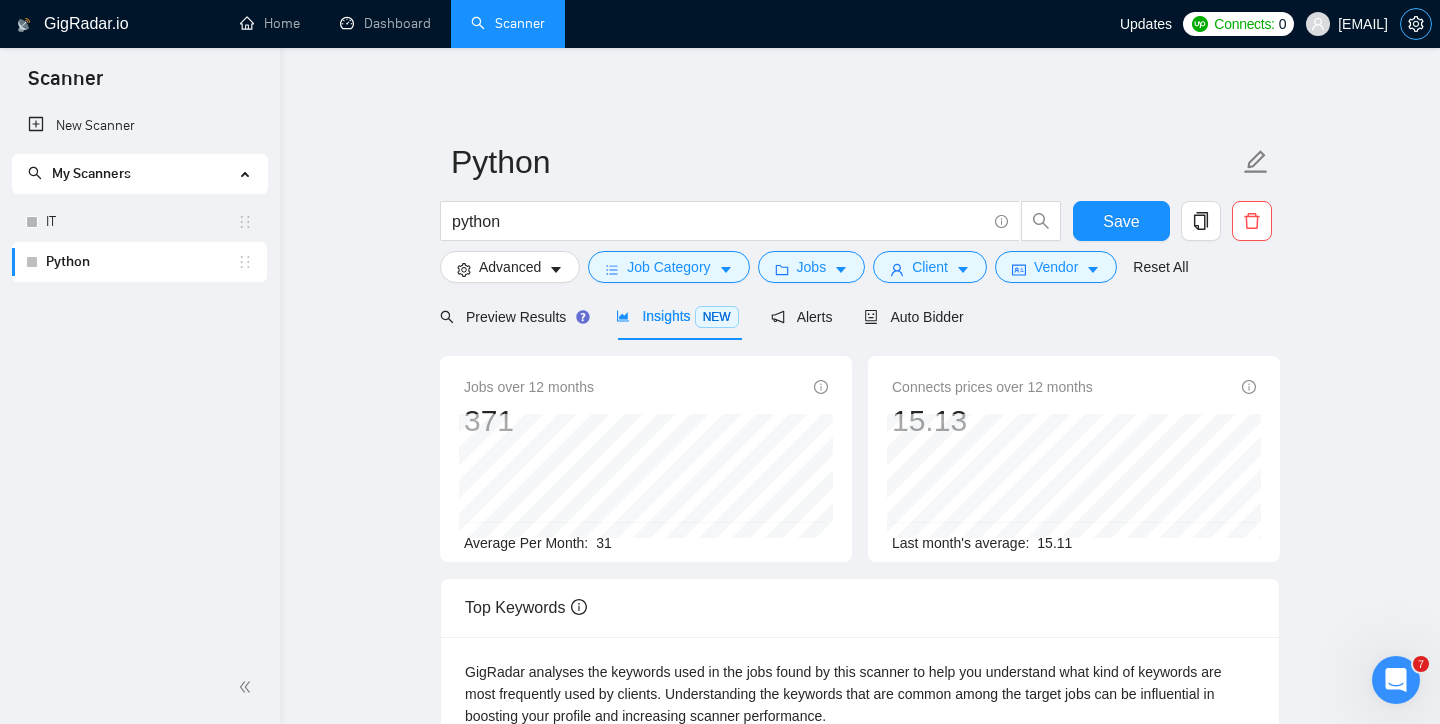 click at bounding box center (1416, 24) 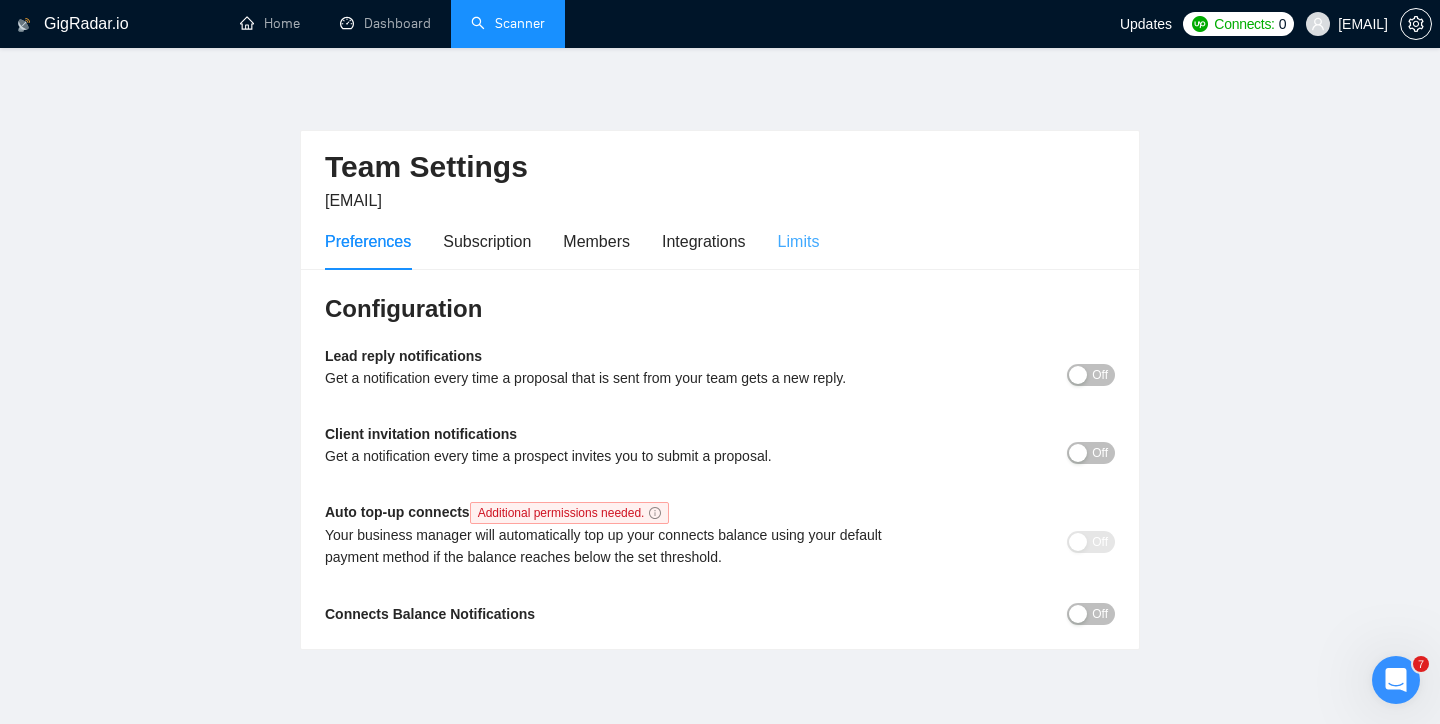 click on "Limits" at bounding box center [799, 241] 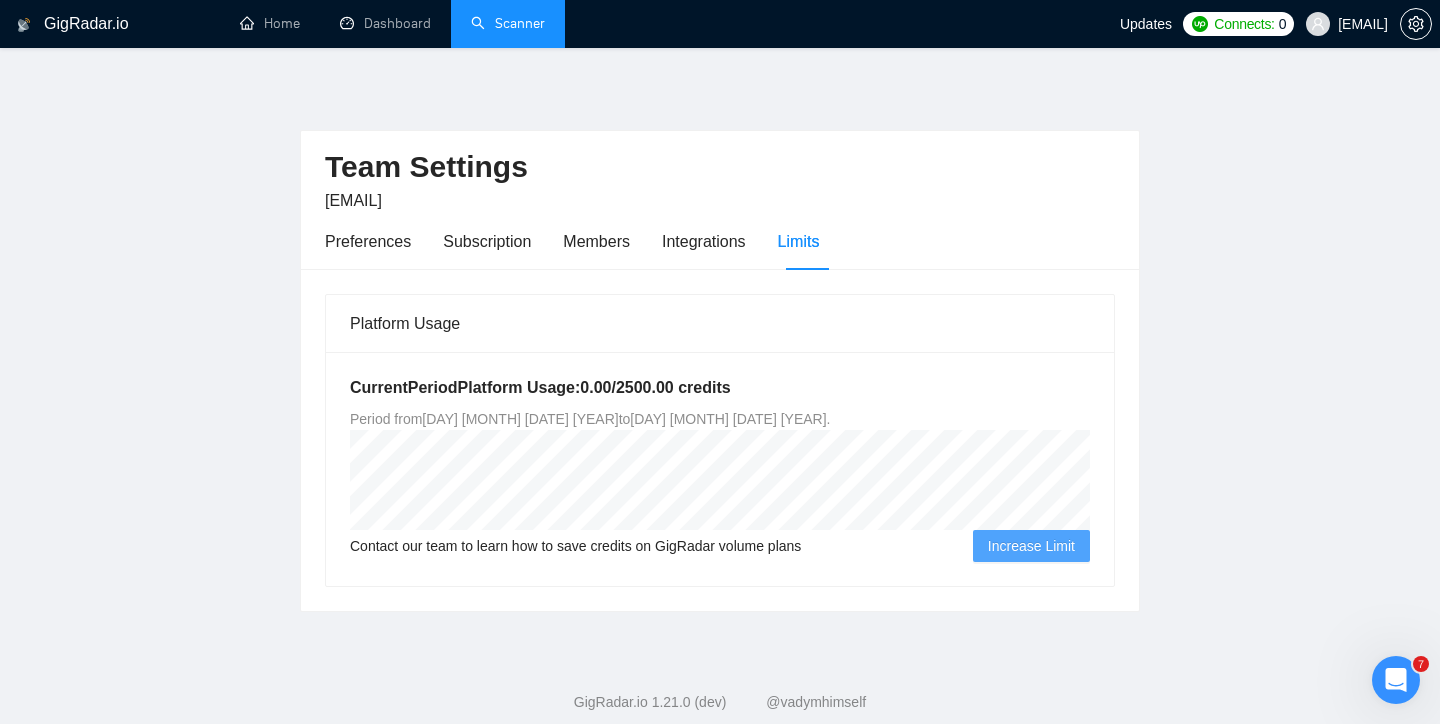 scroll, scrollTop: 42, scrollLeft: 0, axis: vertical 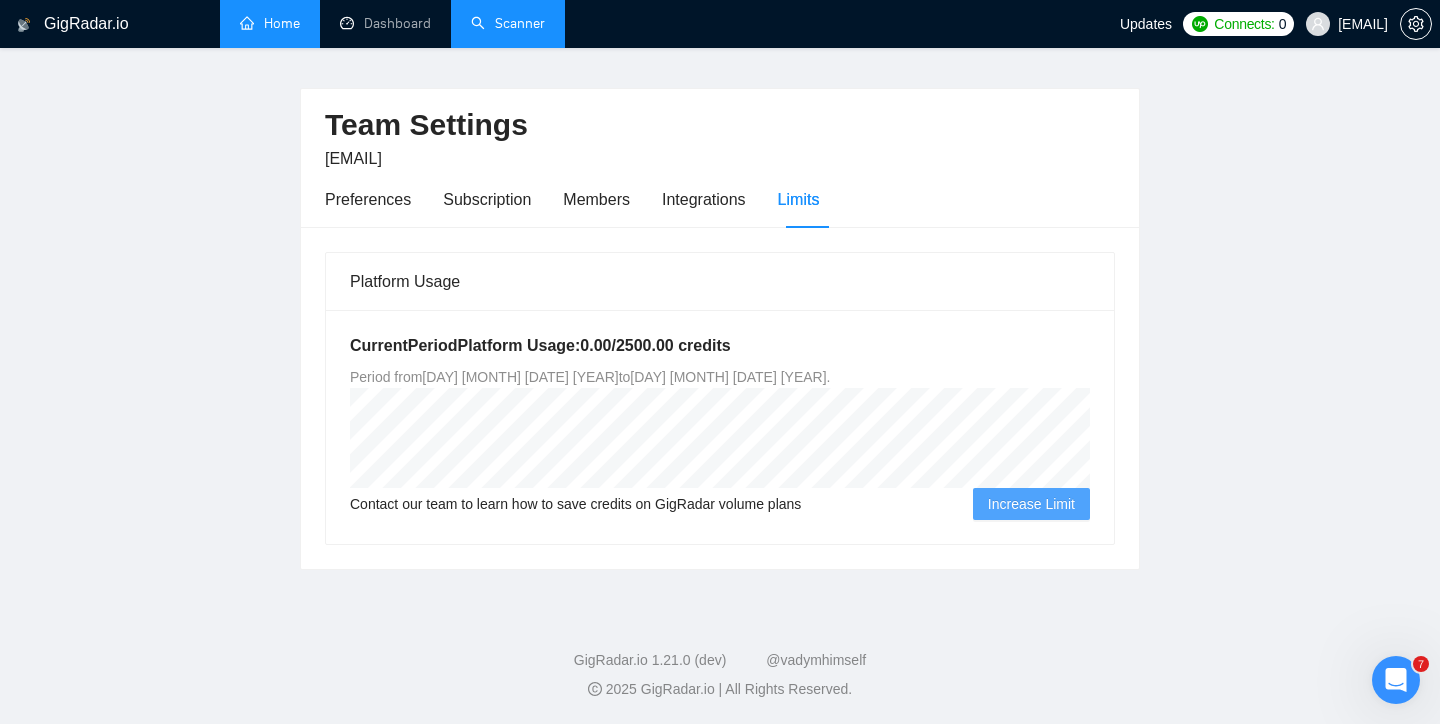 click on "Home" at bounding box center (270, 24) 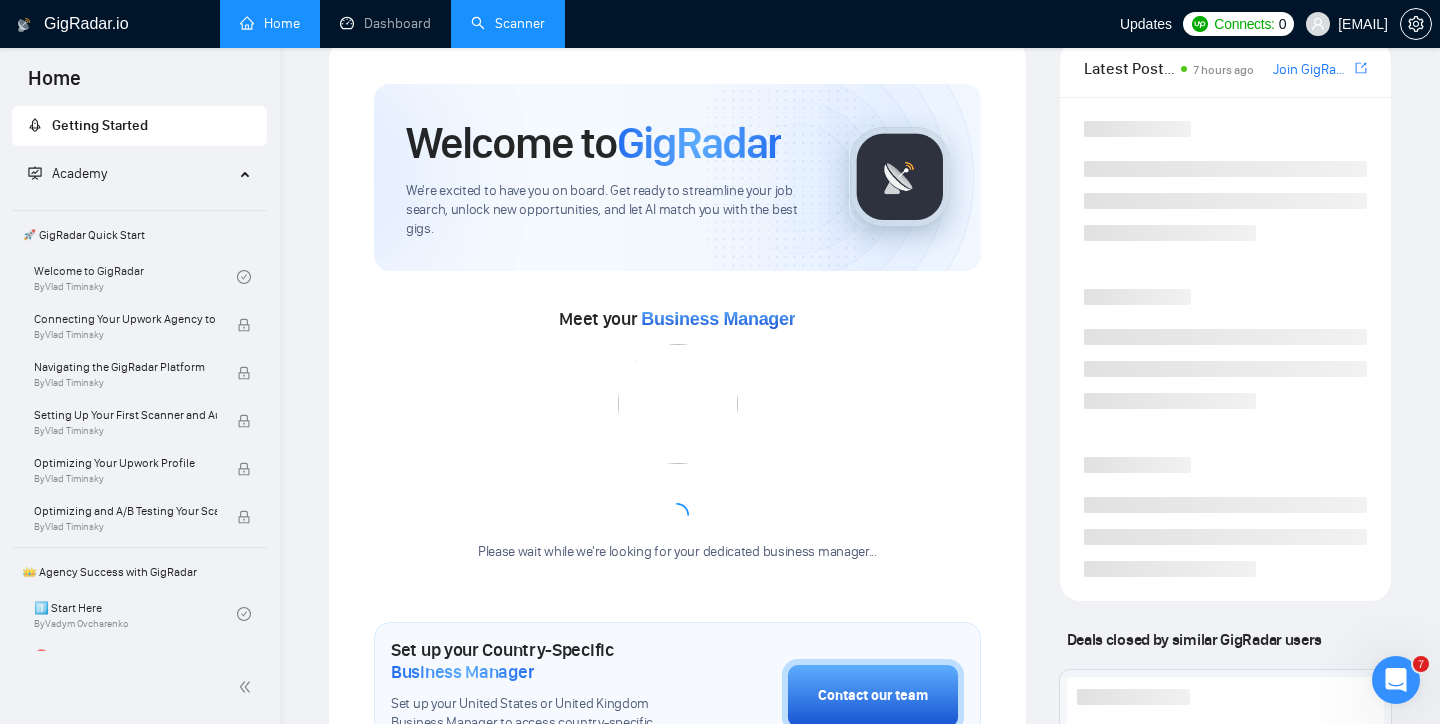 scroll, scrollTop: 0, scrollLeft: 0, axis: both 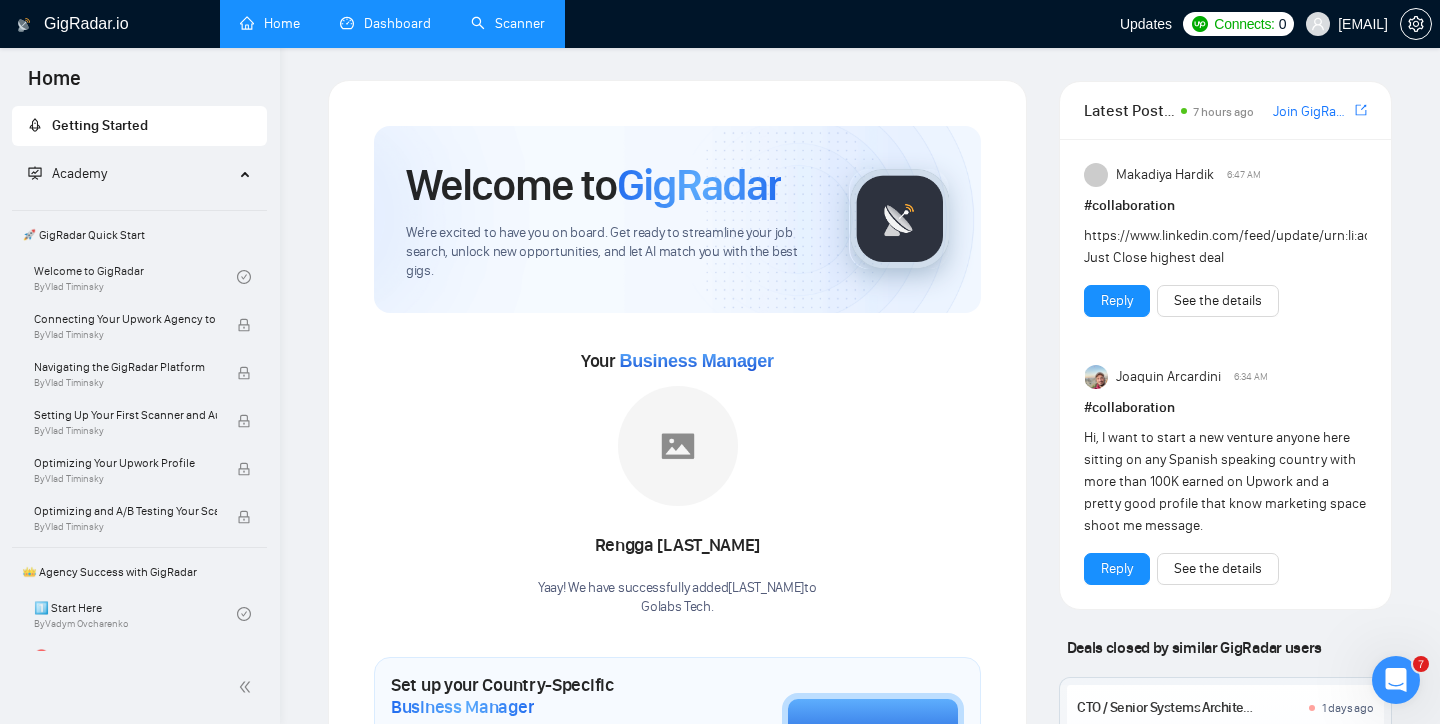 click on "Dashboard" at bounding box center [385, 23] 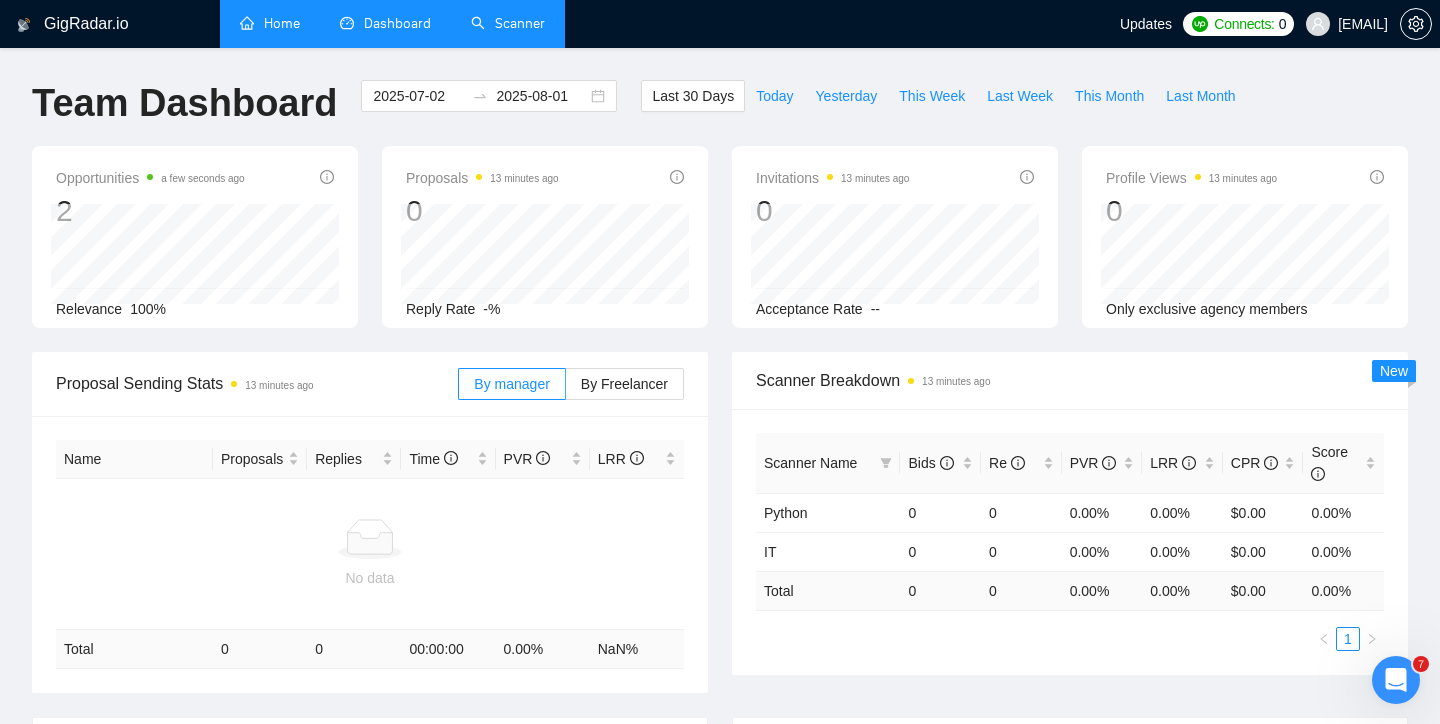 click on "Scanner" at bounding box center [508, 23] 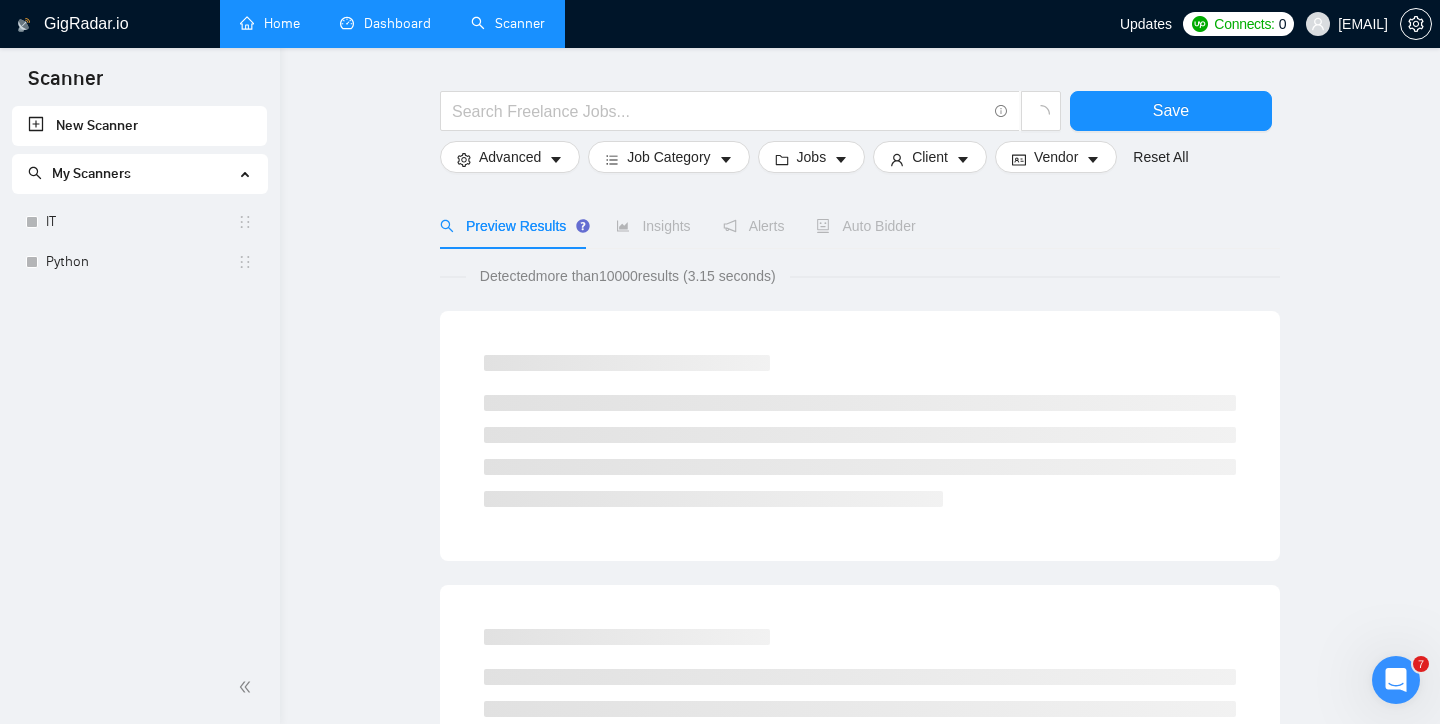 scroll, scrollTop: 57, scrollLeft: 0, axis: vertical 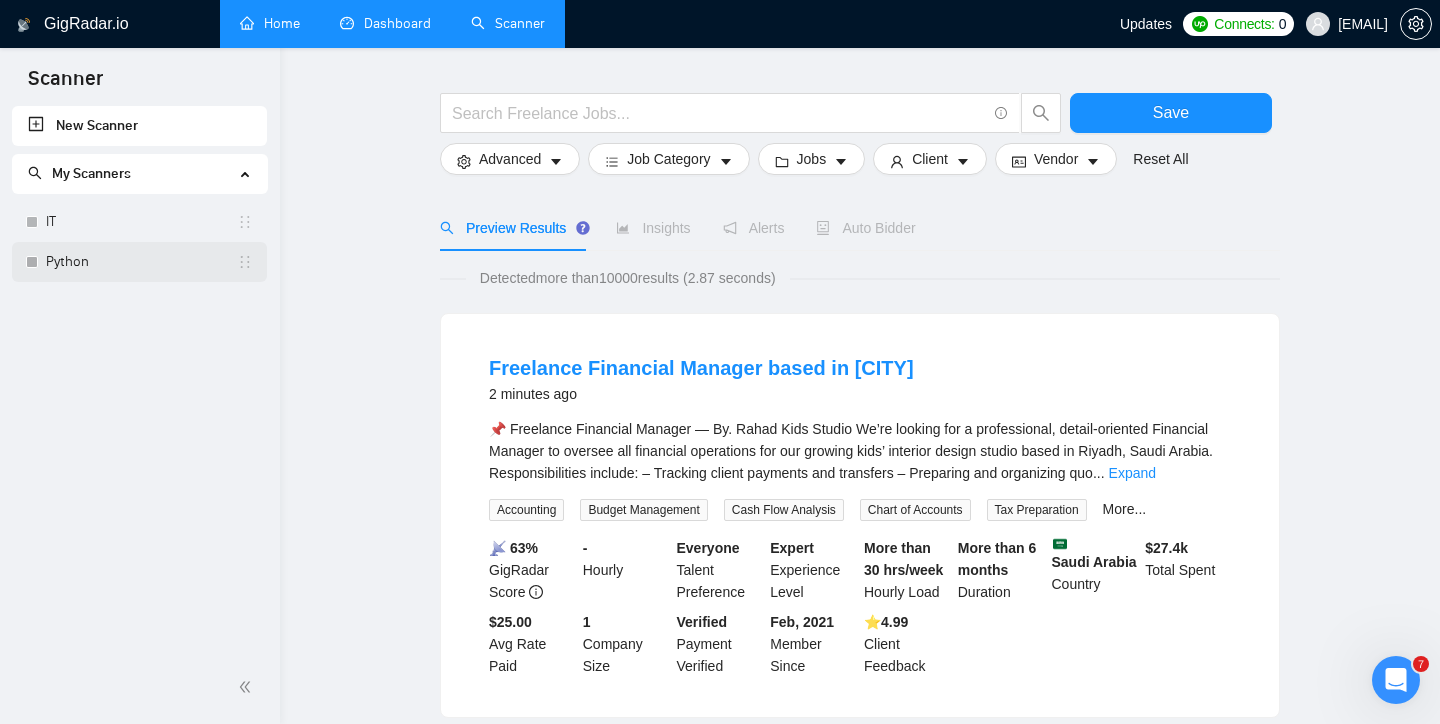 click on "Python" at bounding box center (141, 262) 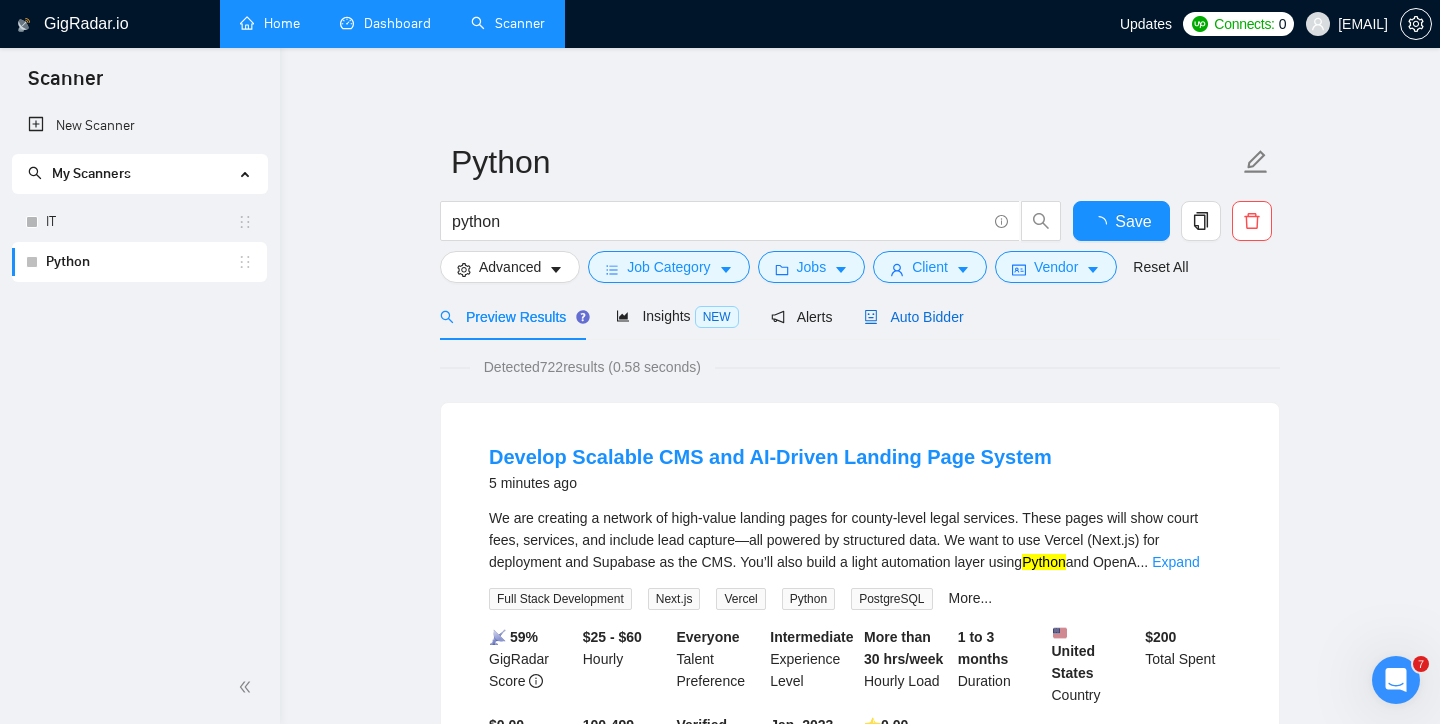 click on "Auto Bidder" at bounding box center (913, 317) 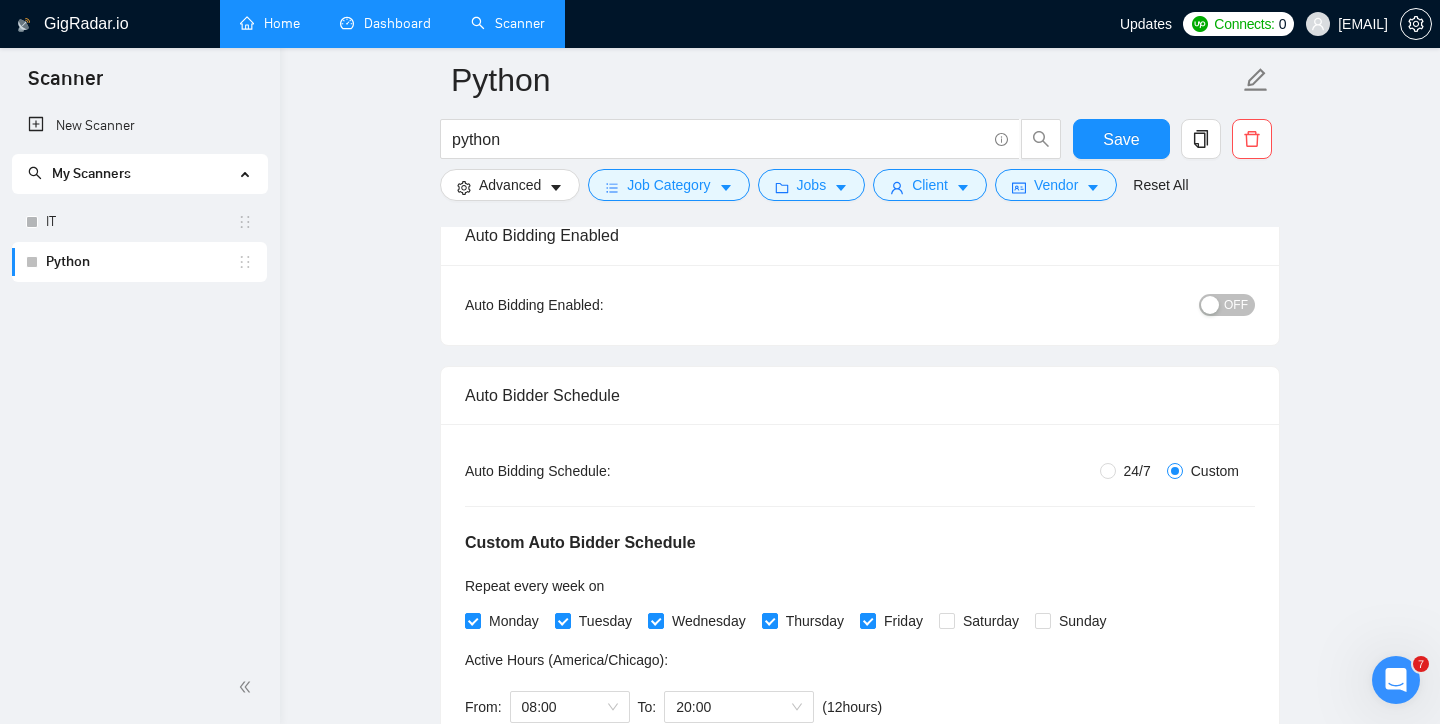 scroll, scrollTop: 0, scrollLeft: 0, axis: both 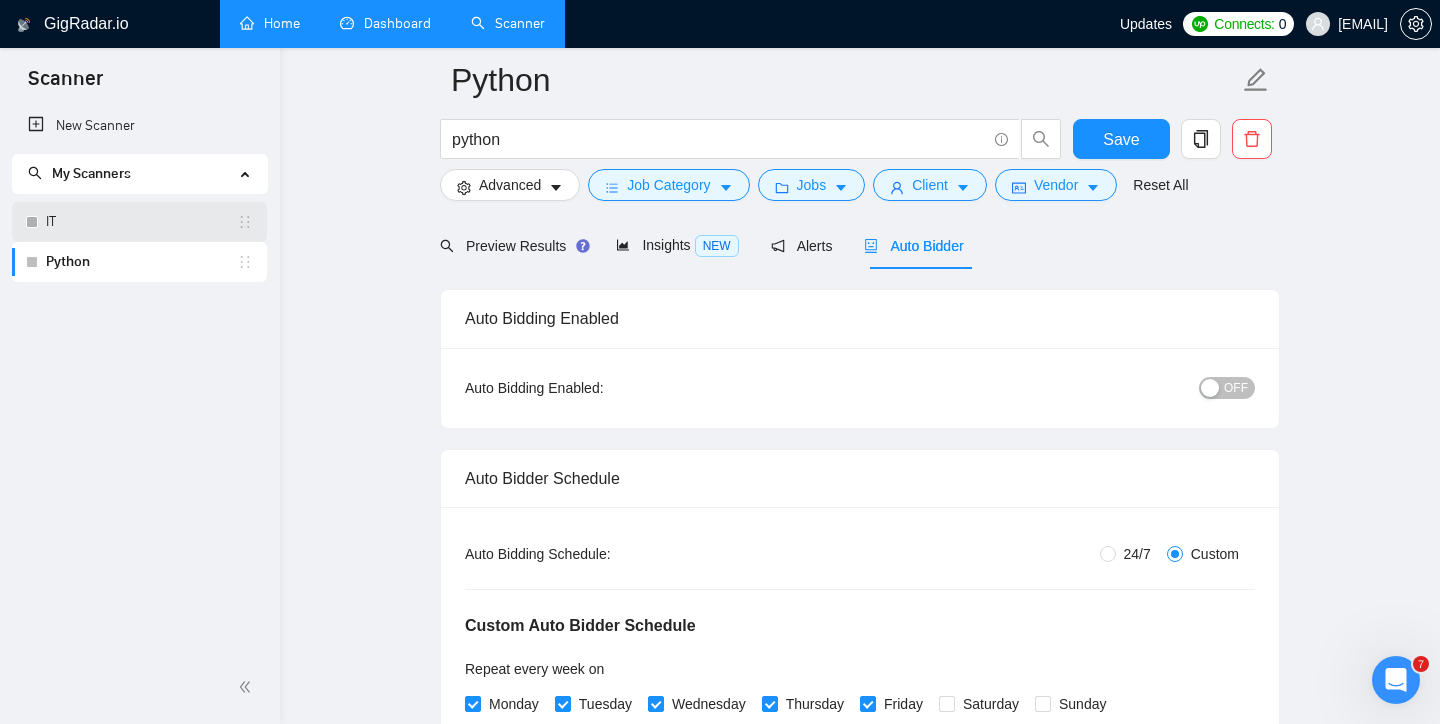 click on "IT" at bounding box center [141, 222] 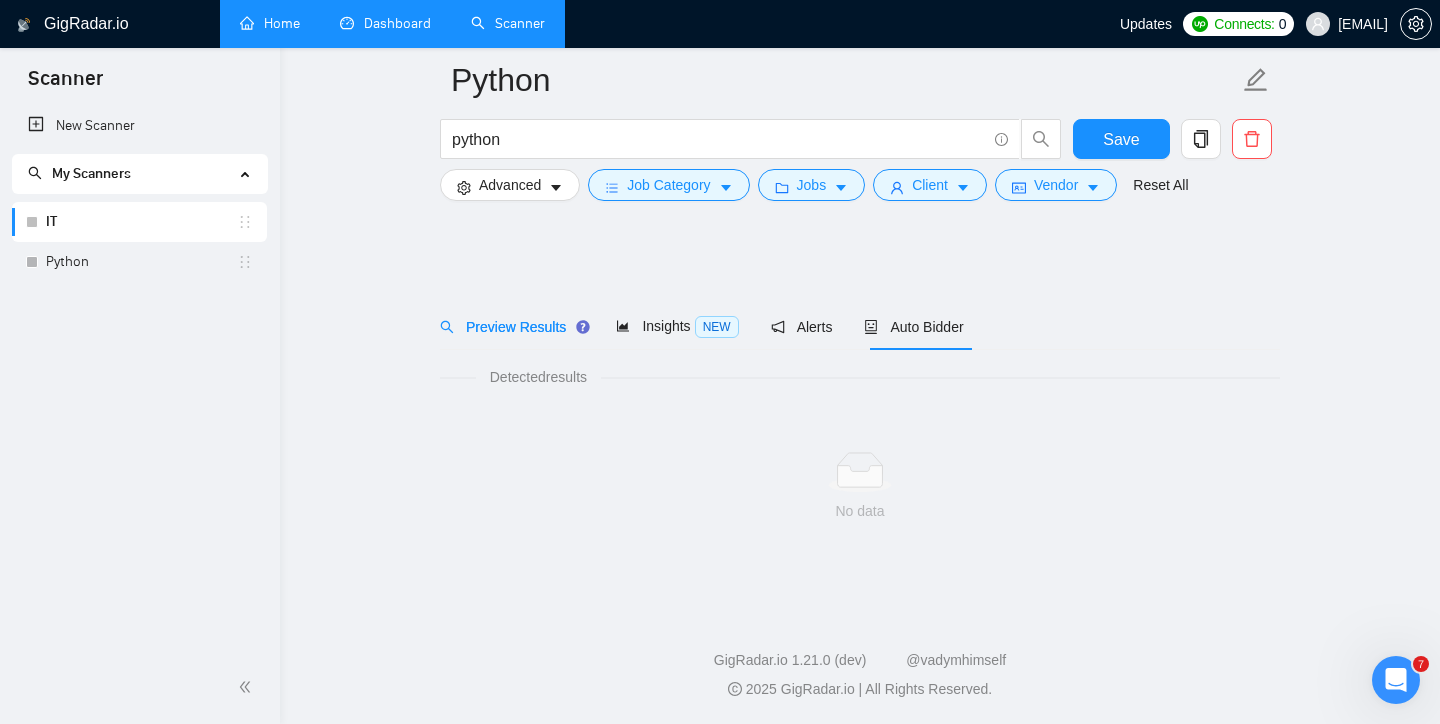 scroll, scrollTop: 6, scrollLeft: 0, axis: vertical 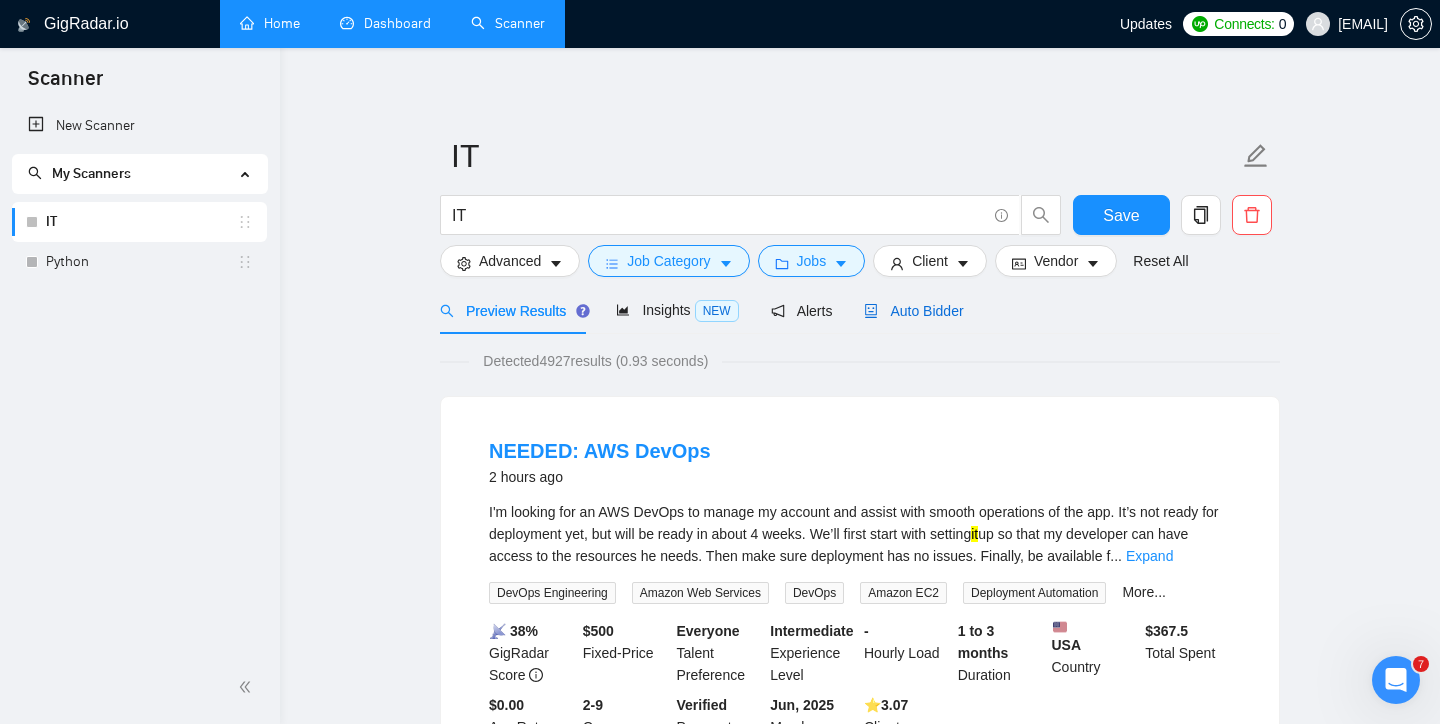click on "Auto Bidder" at bounding box center (913, 311) 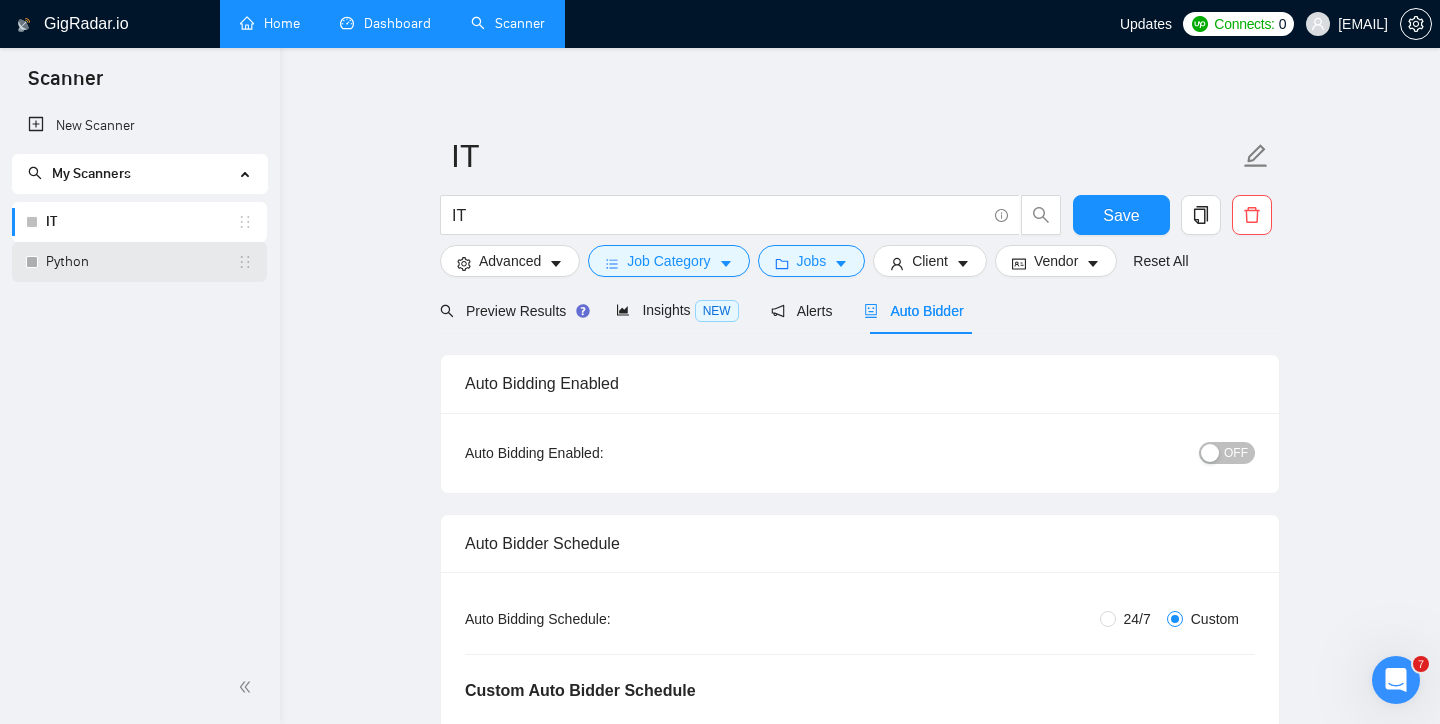 click on "Python" at bounding box center (141, 262) 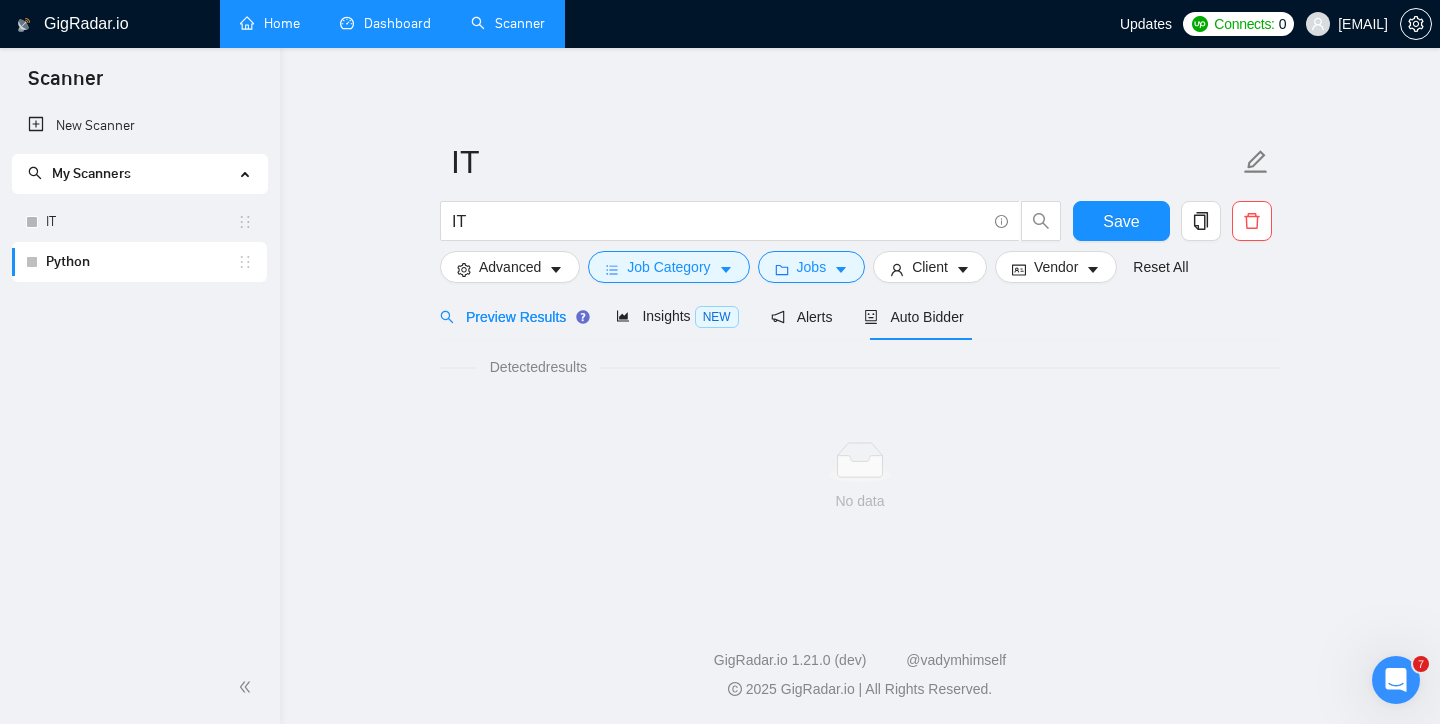 scroll, scrollTop: 0, scrollLeft: 0, axis: both 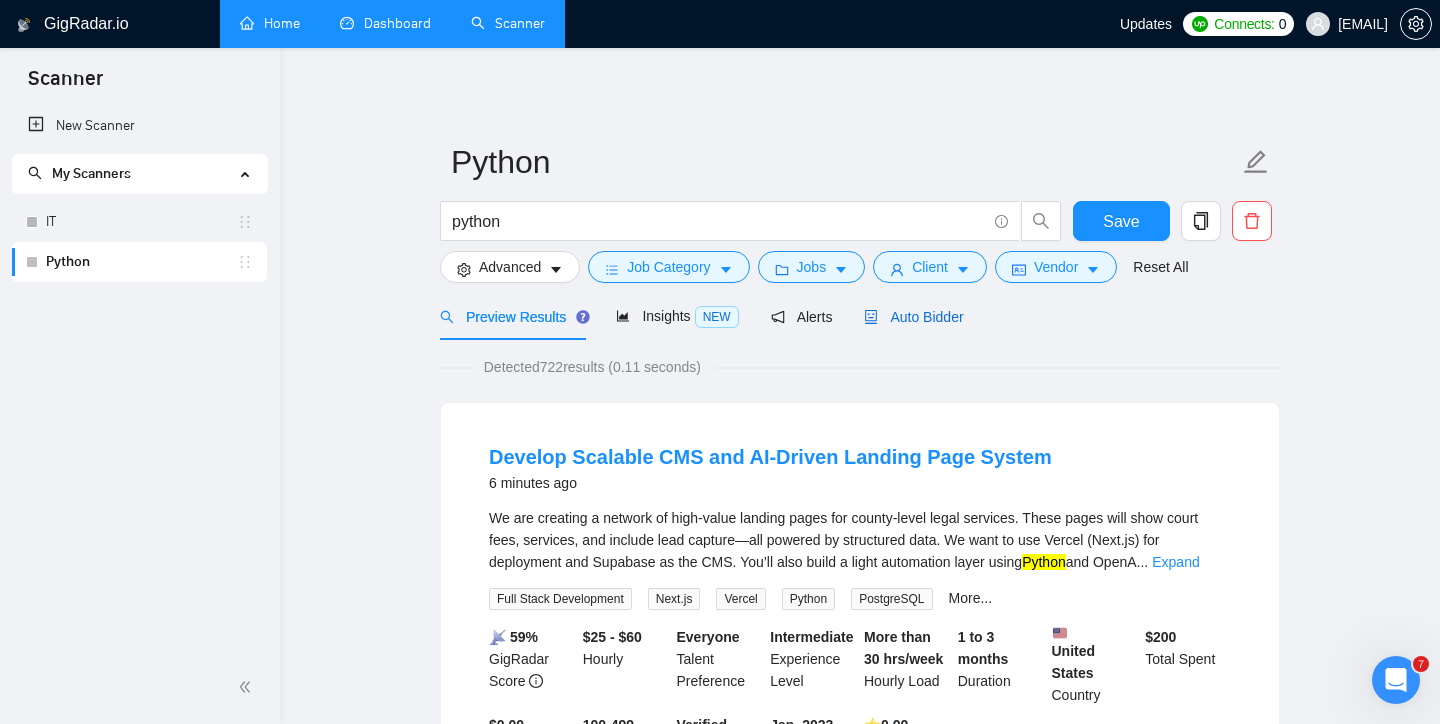 click on "Auto Bidder" at bounding box center (913, 317) 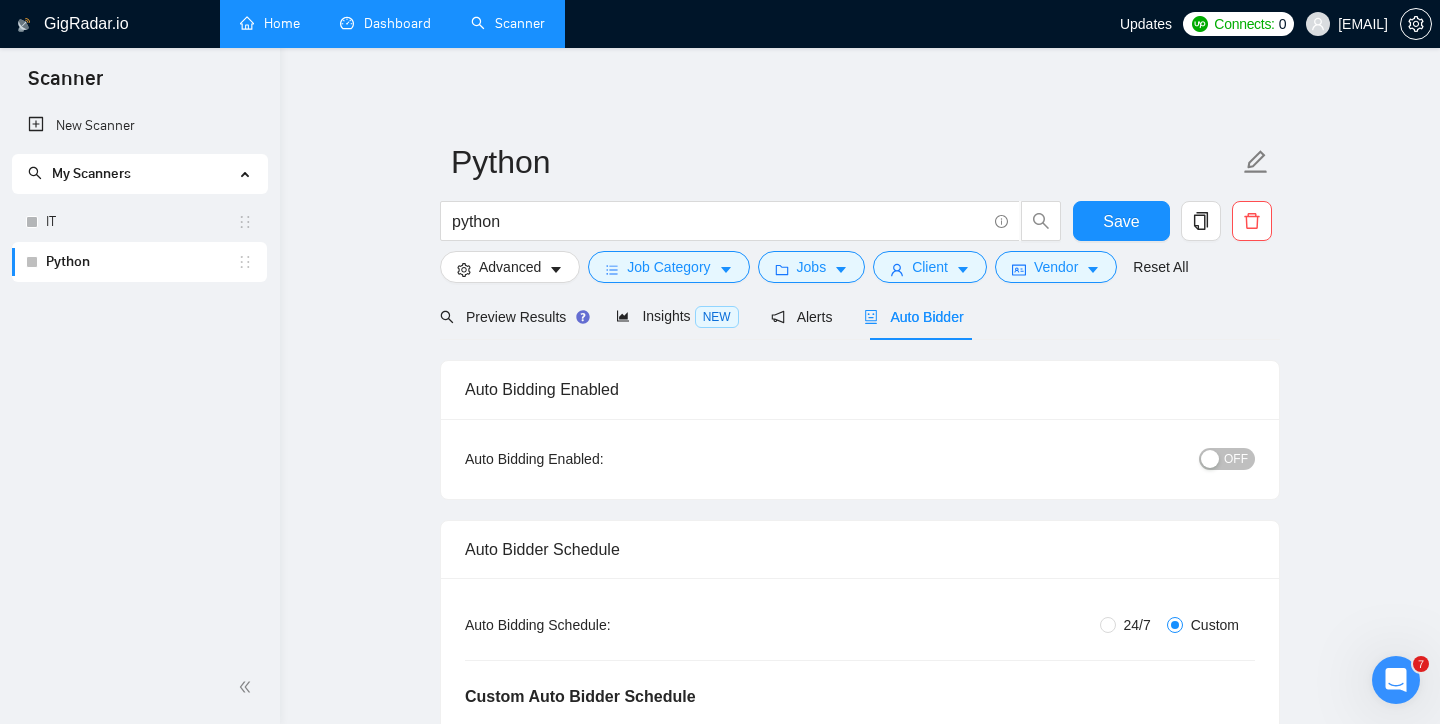 click at bounding box center (1210, 459) 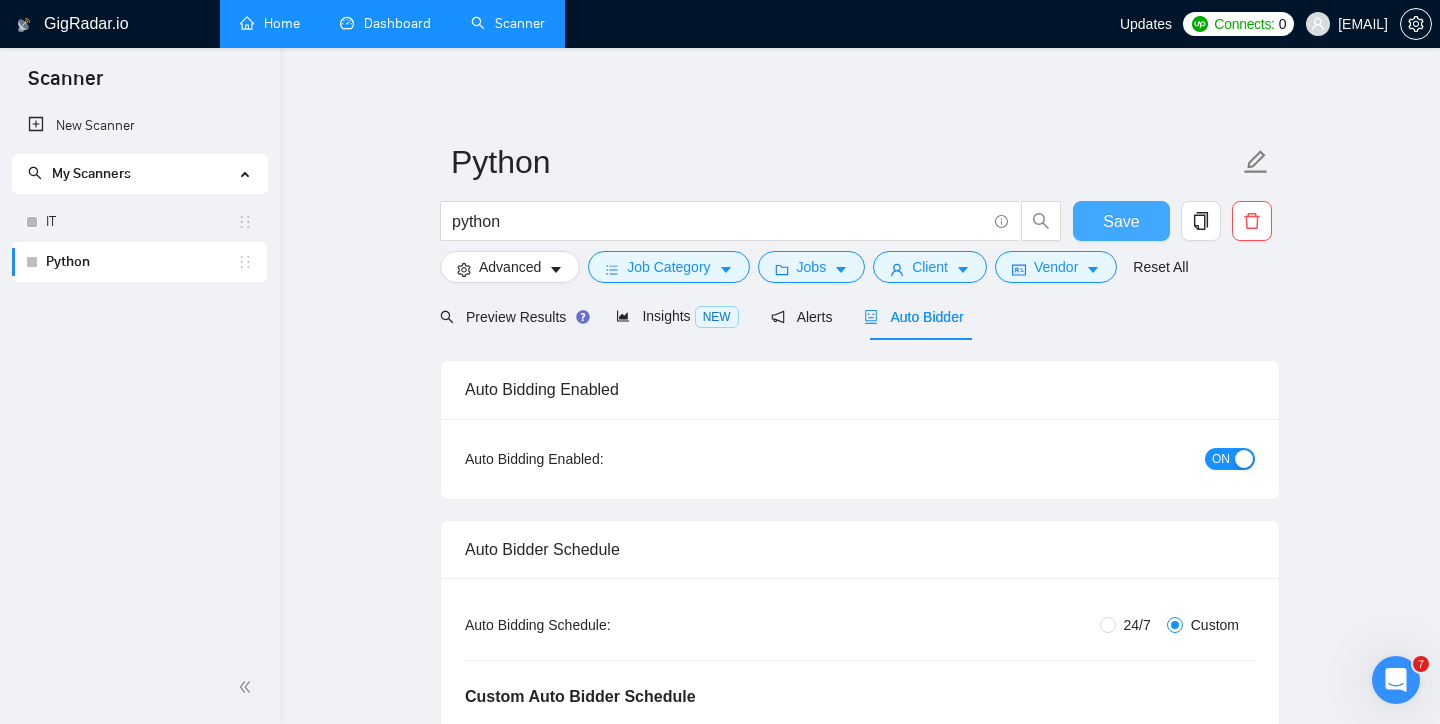 click on "Save" at bounding box center [1121, 221] 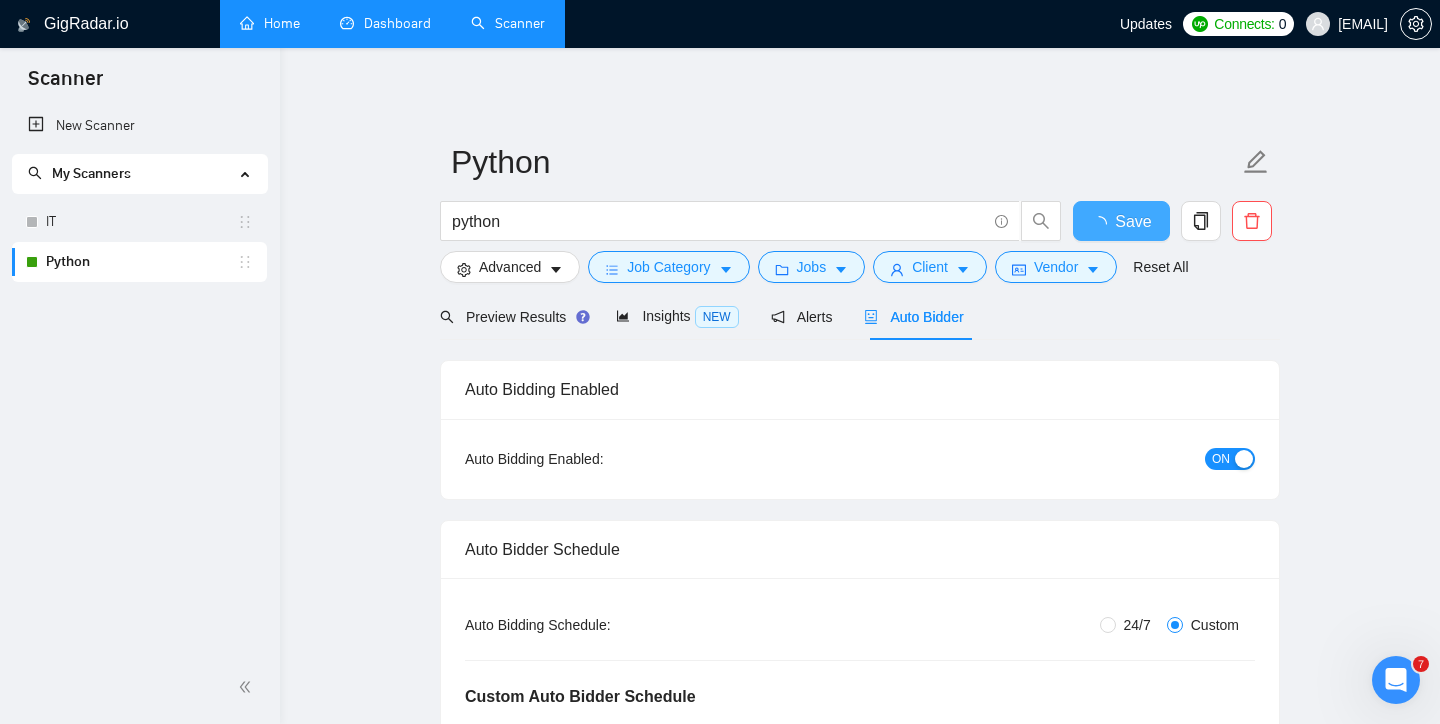type 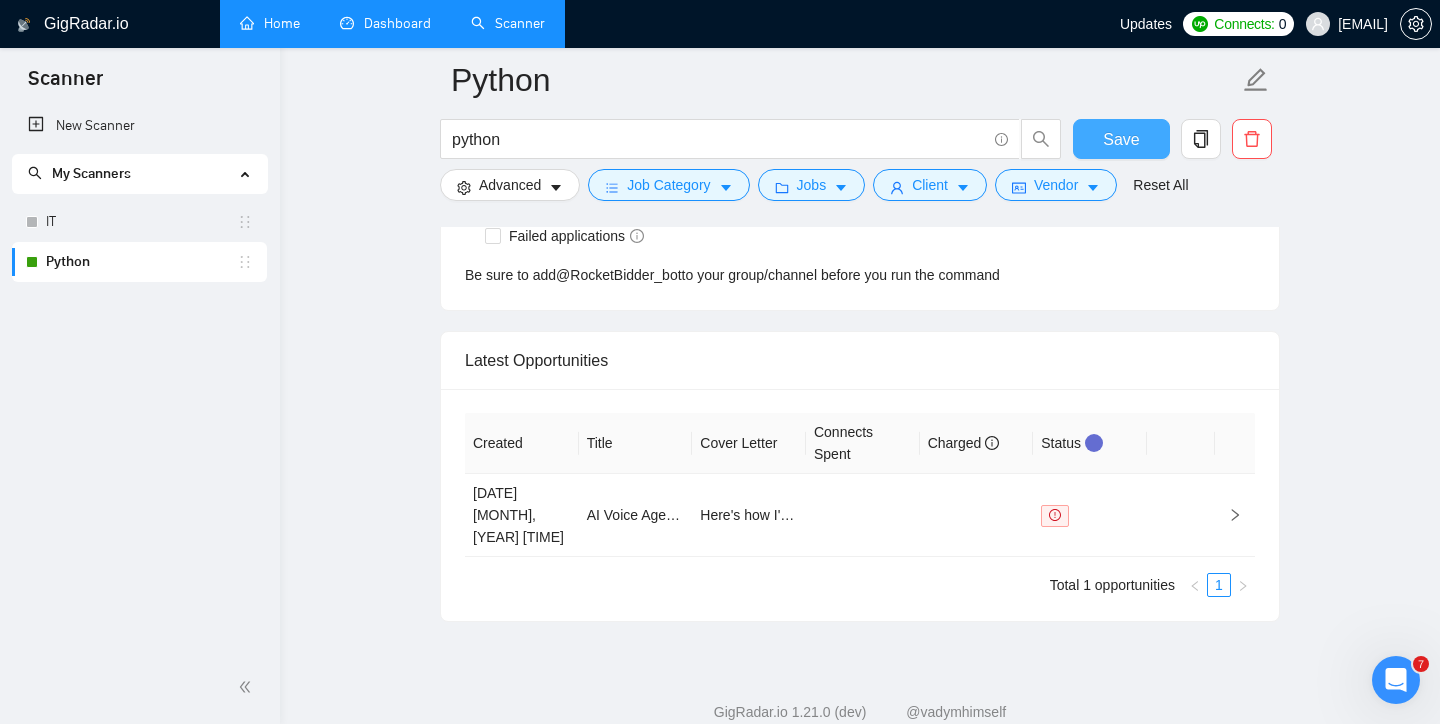 scroll, scrollTop: 4504, scrollLeft: 0, axis: vertical 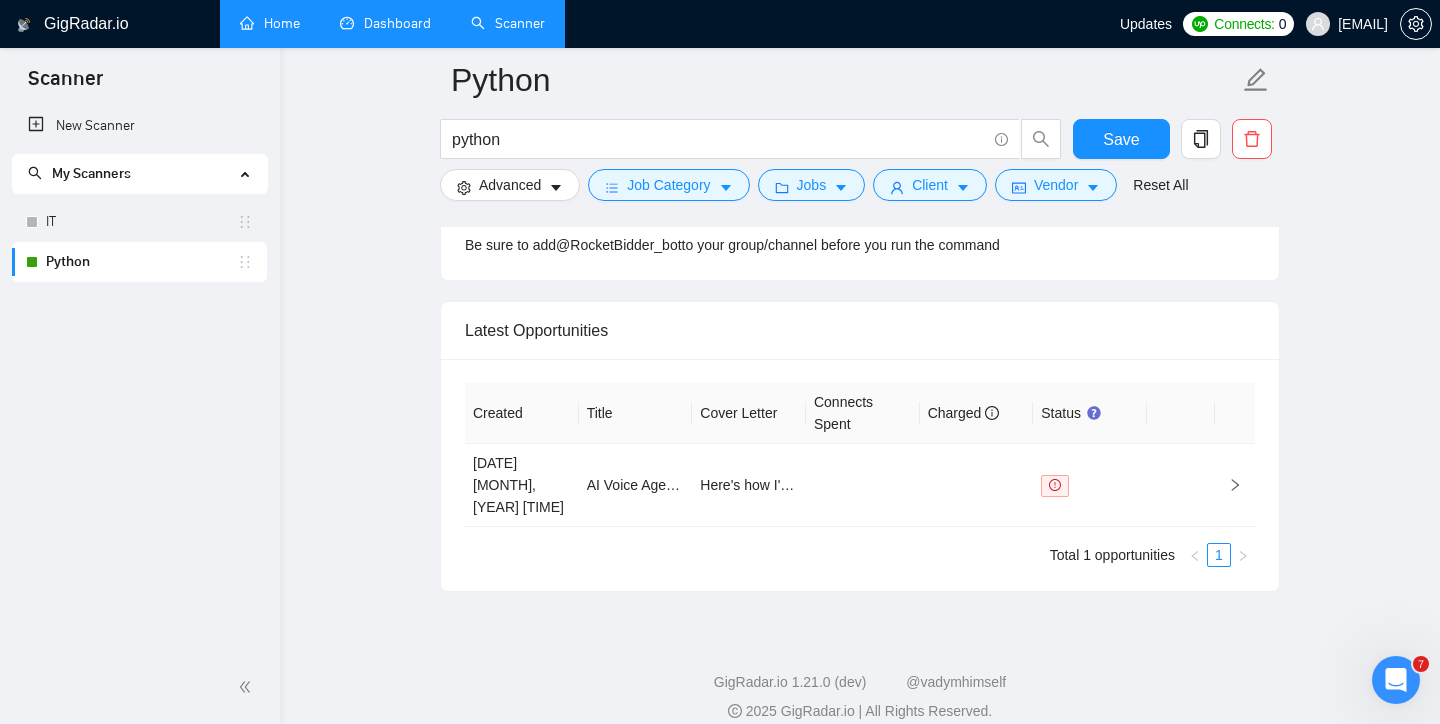 click on "Python python Save Advanced   Job Category   Jobs   Client   Vendor   Reset All Preview Results Insights NEW Alerts Auto Bidder Auto Bidding Enabled Auto Bidding Enabled: ON Auto Bidder Schedule Auto Bidding Type: Automated (recommended) Semi-automated Auto Bidding Schedule: 24/7 Custom Custom Auto Bidder Schedule Repeat every week on Monday Tuesday Wednesday Thursday Friday Saturday Sunday Active Hours ( America/Chicago ): From: 08:00 To: 20:00 ( 12  hours) America/Chicago Auto Bidding Type Select your bidding algorithm: Choose the algorithm for you bidding. The price per proposal does not include your connects expenditure. Template Bidder Works great for narrow segments and short cover letters that don't change. 0.50  credits / proposal Sardor AI 🤖 Personalise your cover letter with ai [placeholders] 1.00  credits / proposal Experimental Laziza AI  👑   NEW   Learn more 2.00  credits / proposal 14.02 credits savings Team & Freelancer Select team: Golabs Tech Select freelancer: [FULL_NAME]     50   %" at bounding box center [860, -1916] 